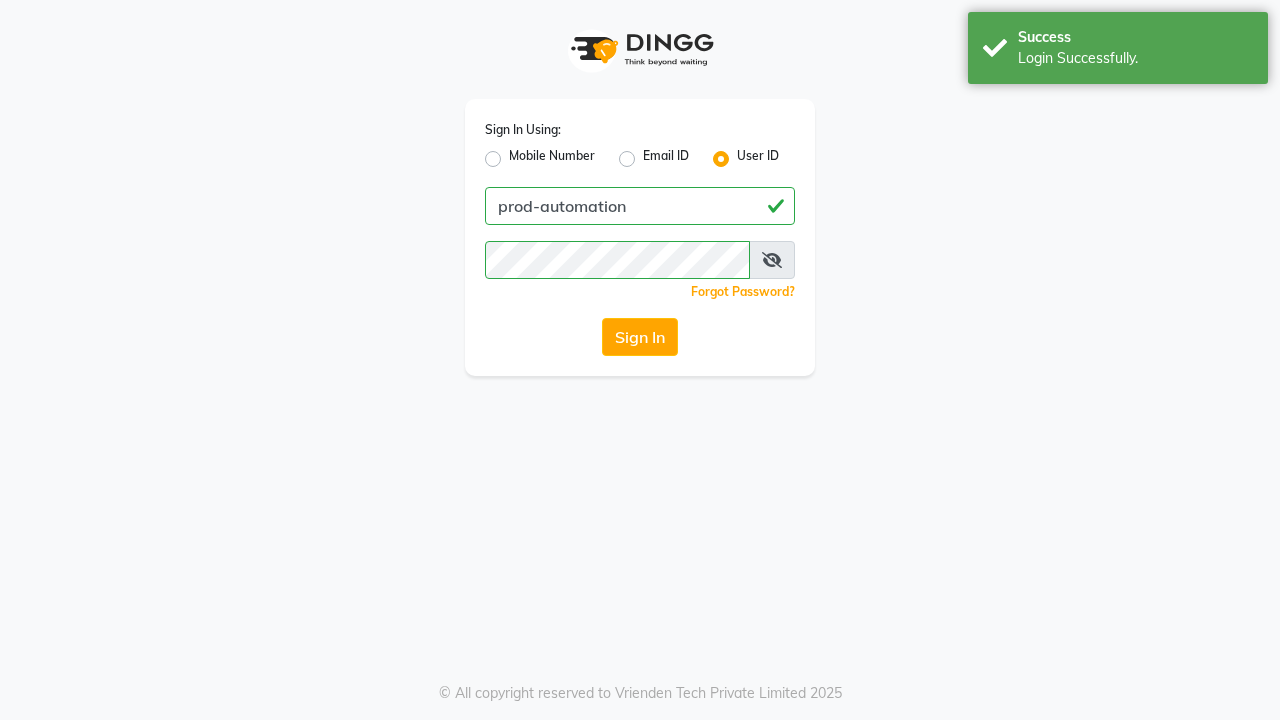 scroll, scrollTop: 0, scrollLeft: 0, axis: both 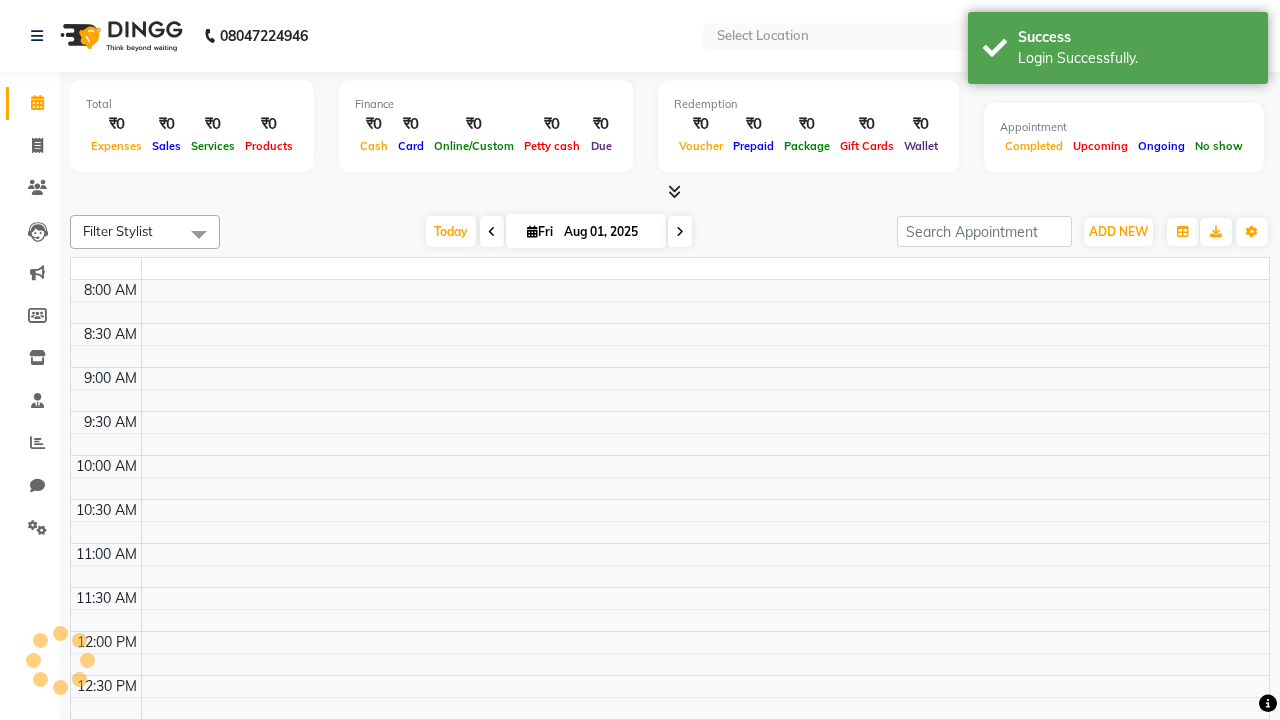 select on "en" 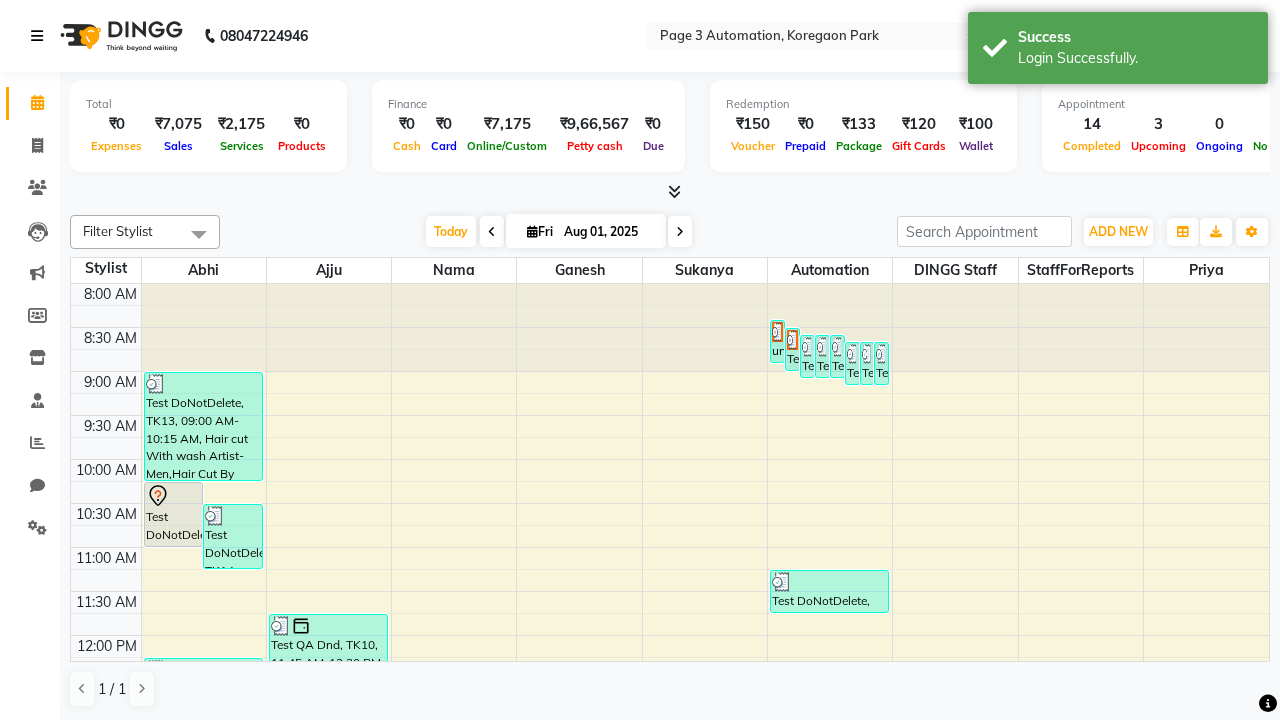 click at bounding box center (37, 36) 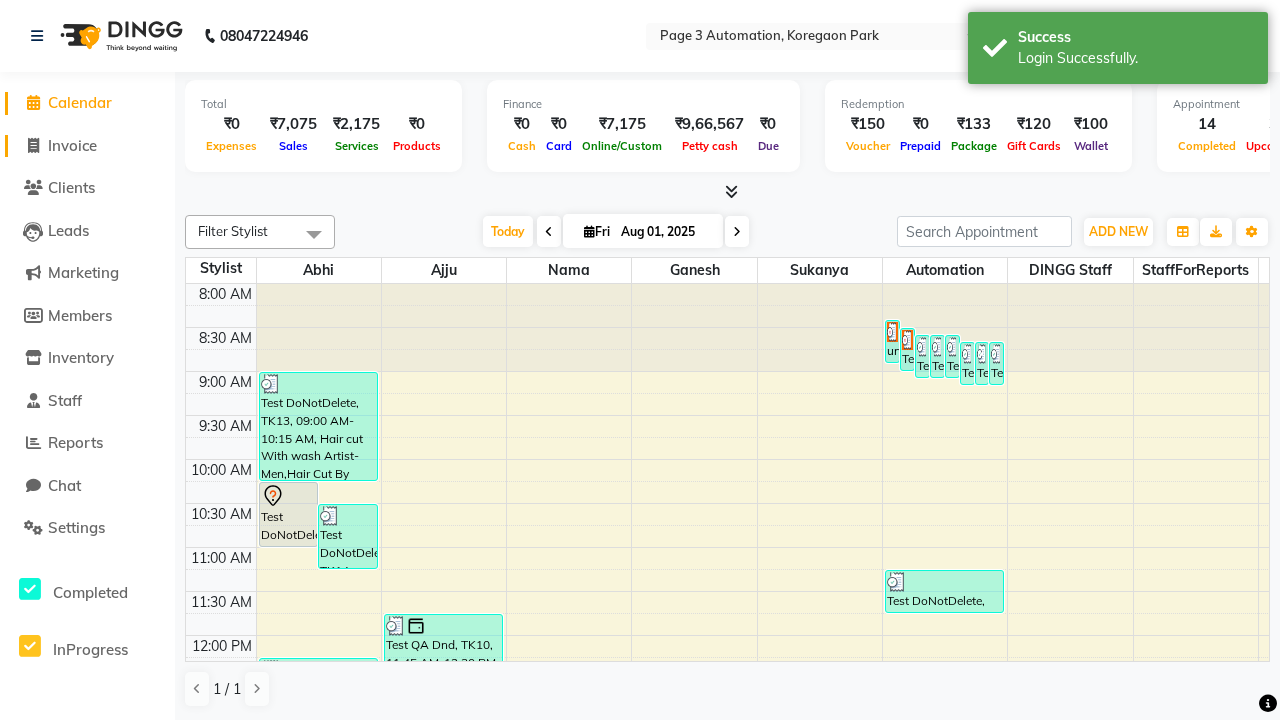 click on "Invoice" 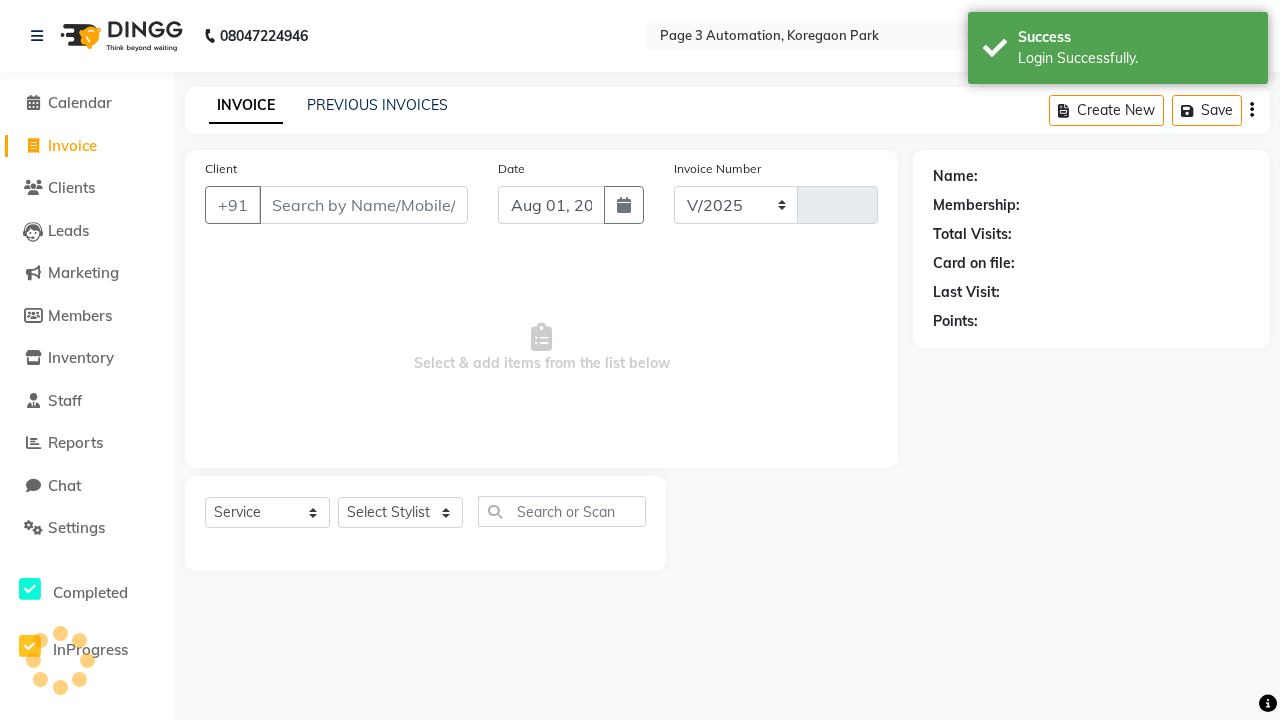 select on "2774" 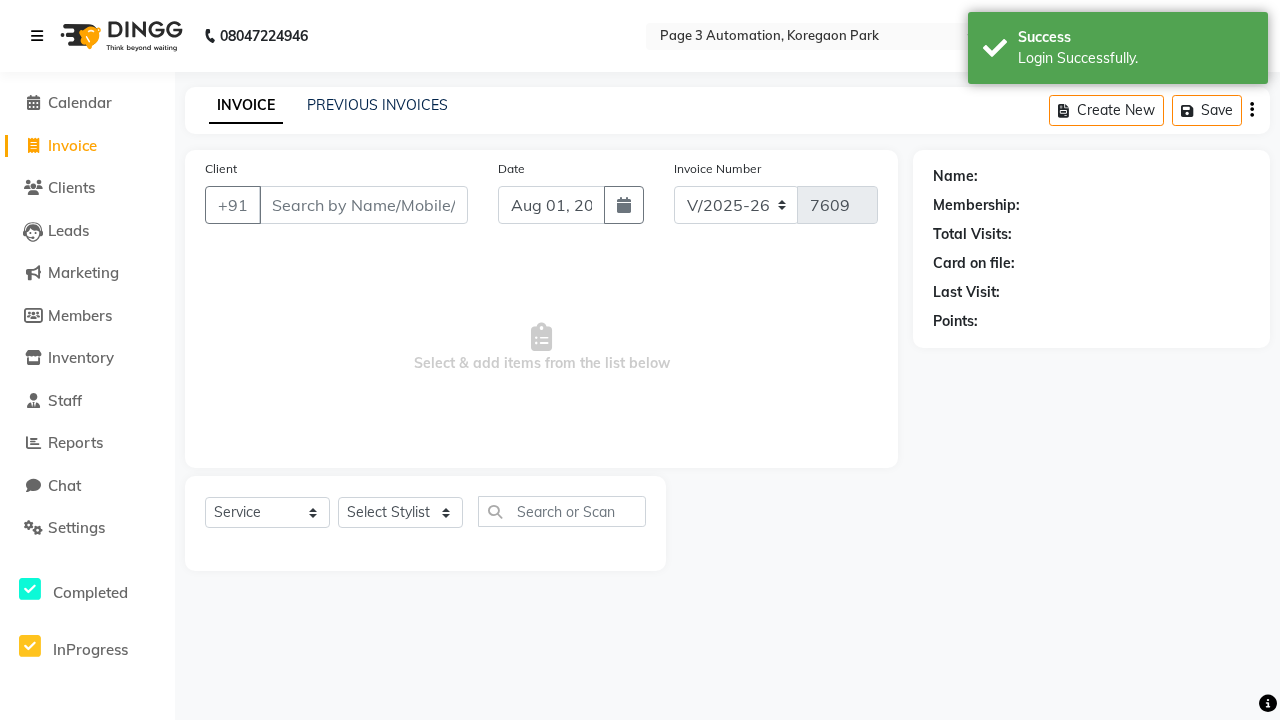 click at bounding box center [37, 36] 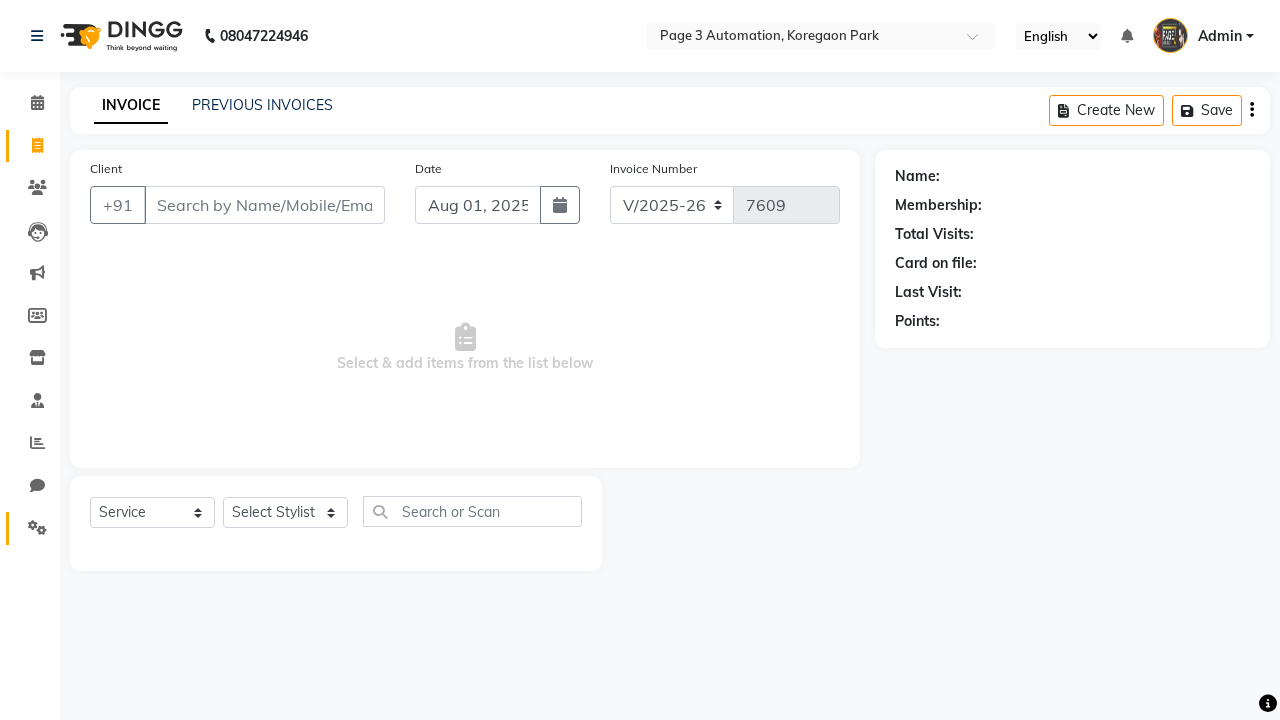 click 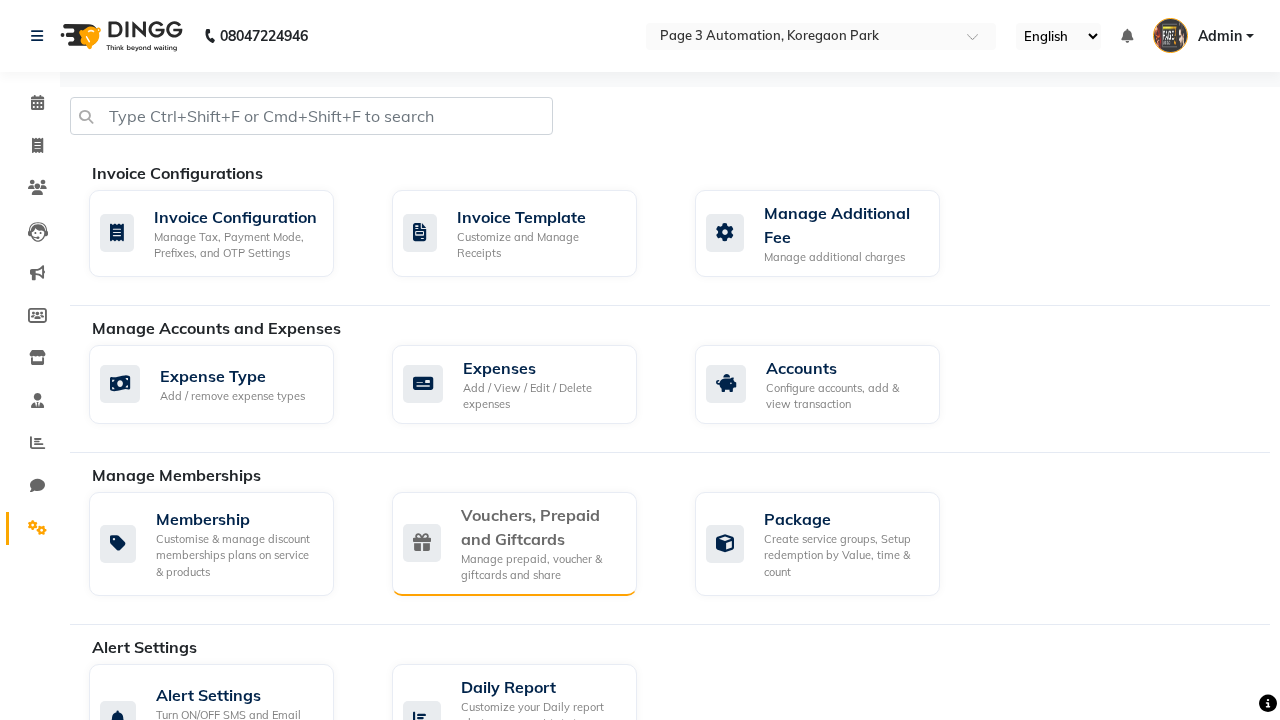 click on "Vouchers, Prepaid and Giftcards" 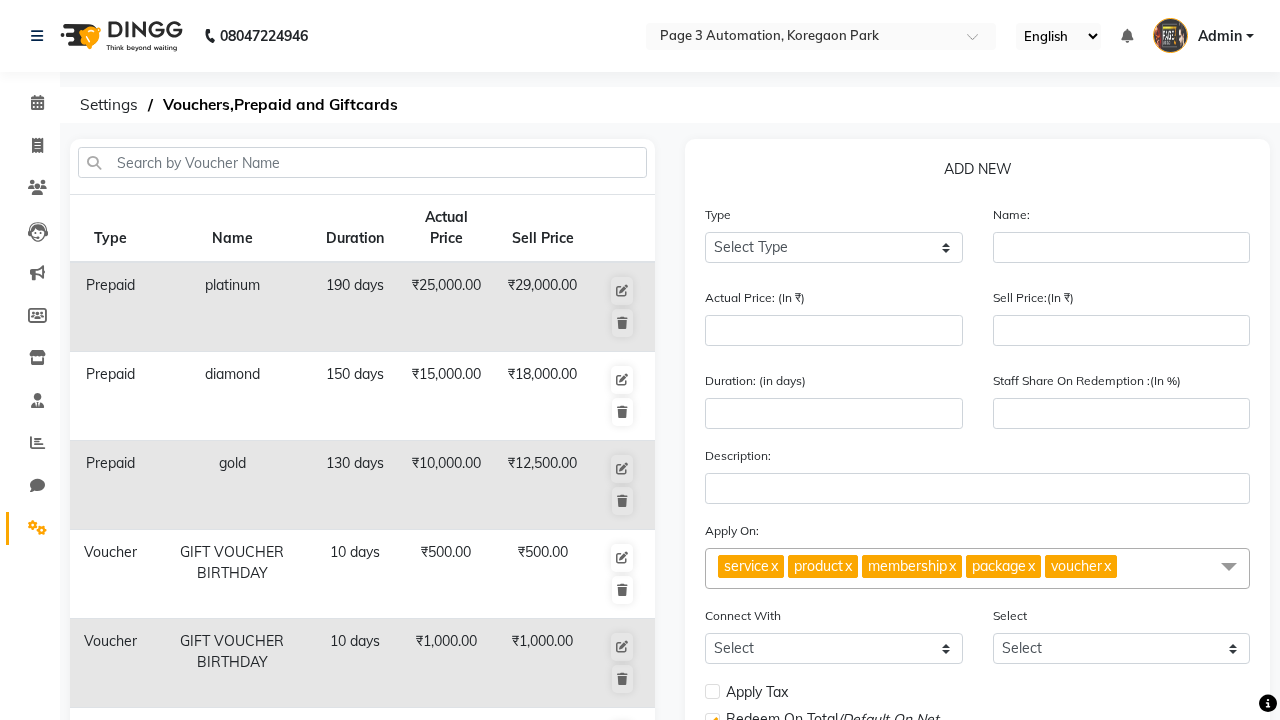 select on "P" 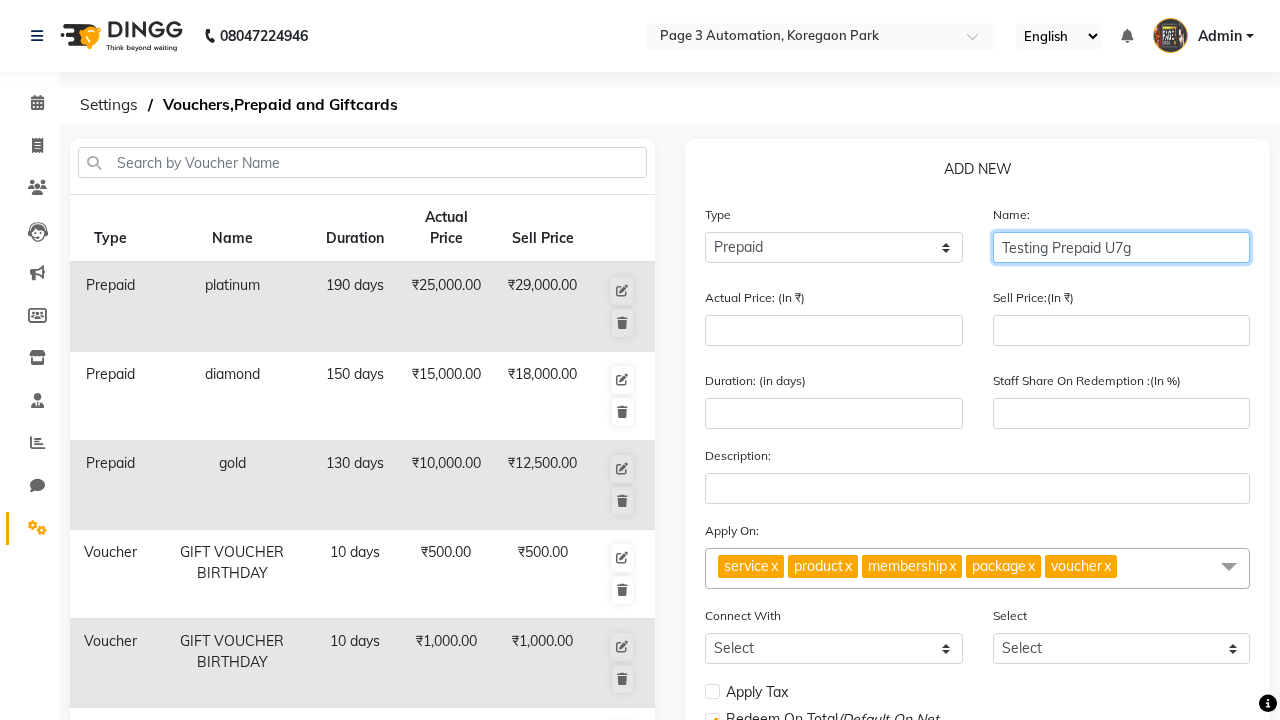 type on "Testing Prepaid U7g" 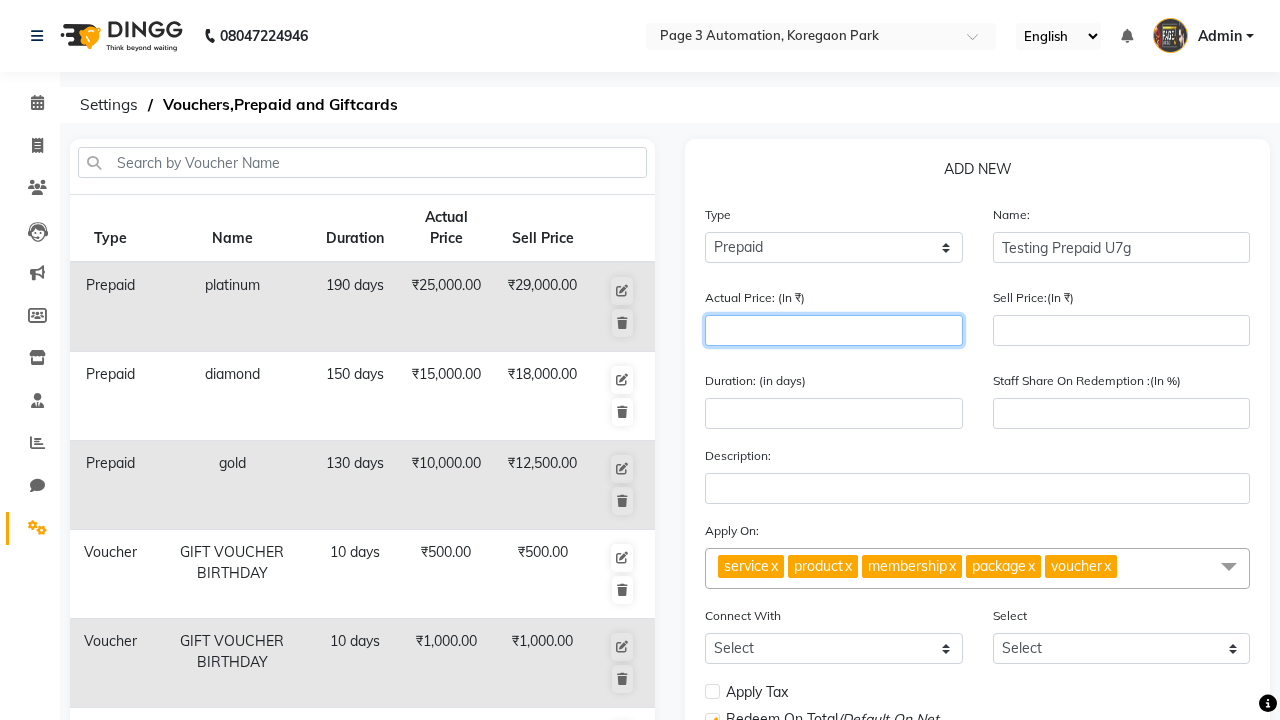 type on "1500" 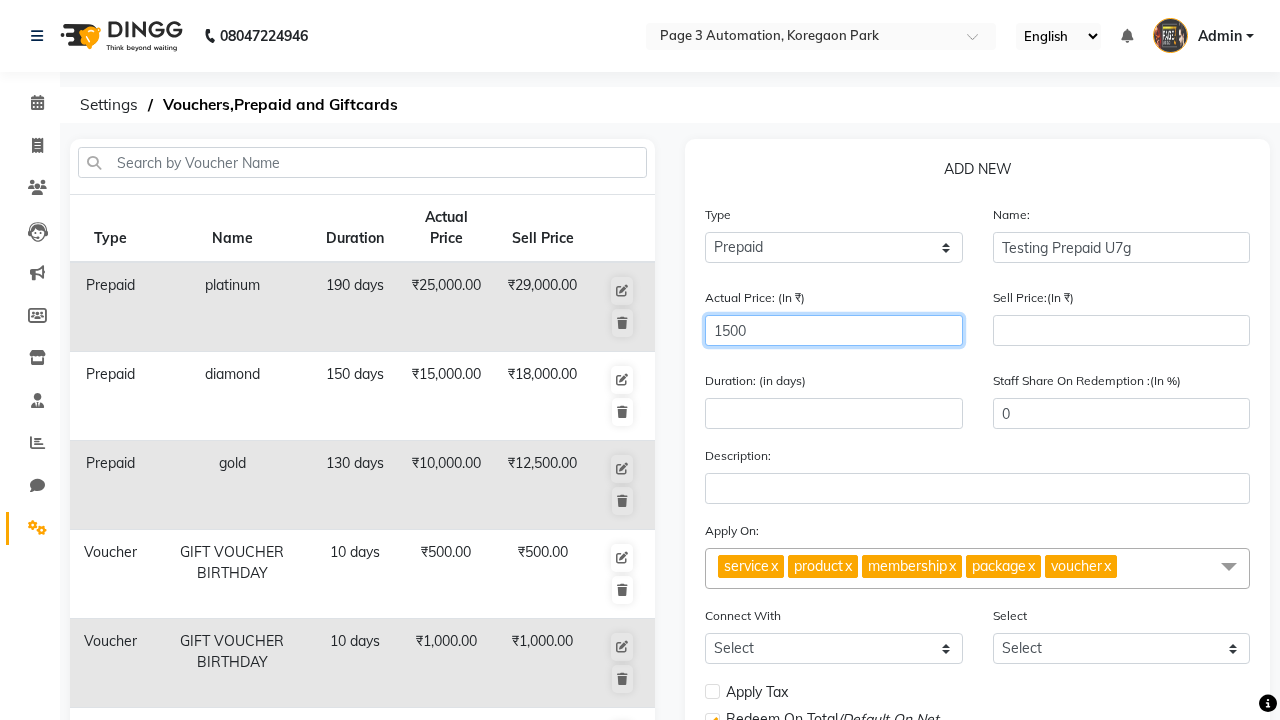 type on "1500" 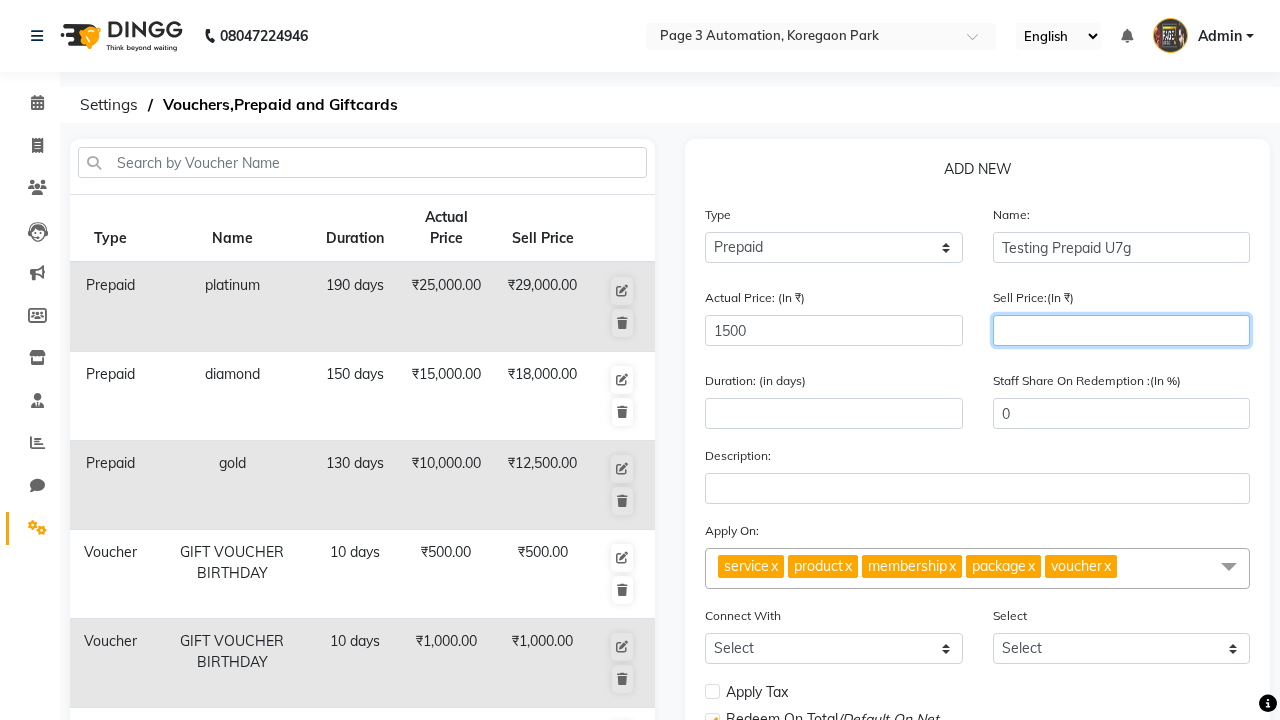 type on "1200" 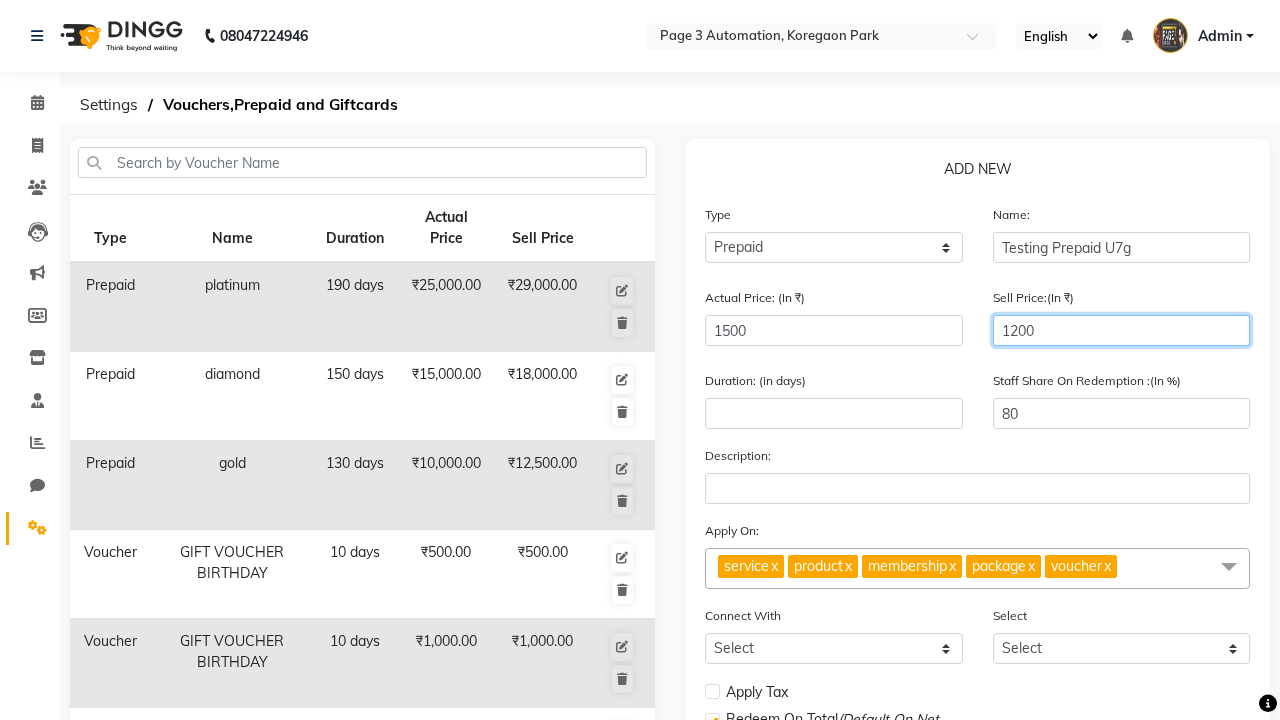 type on "1200" 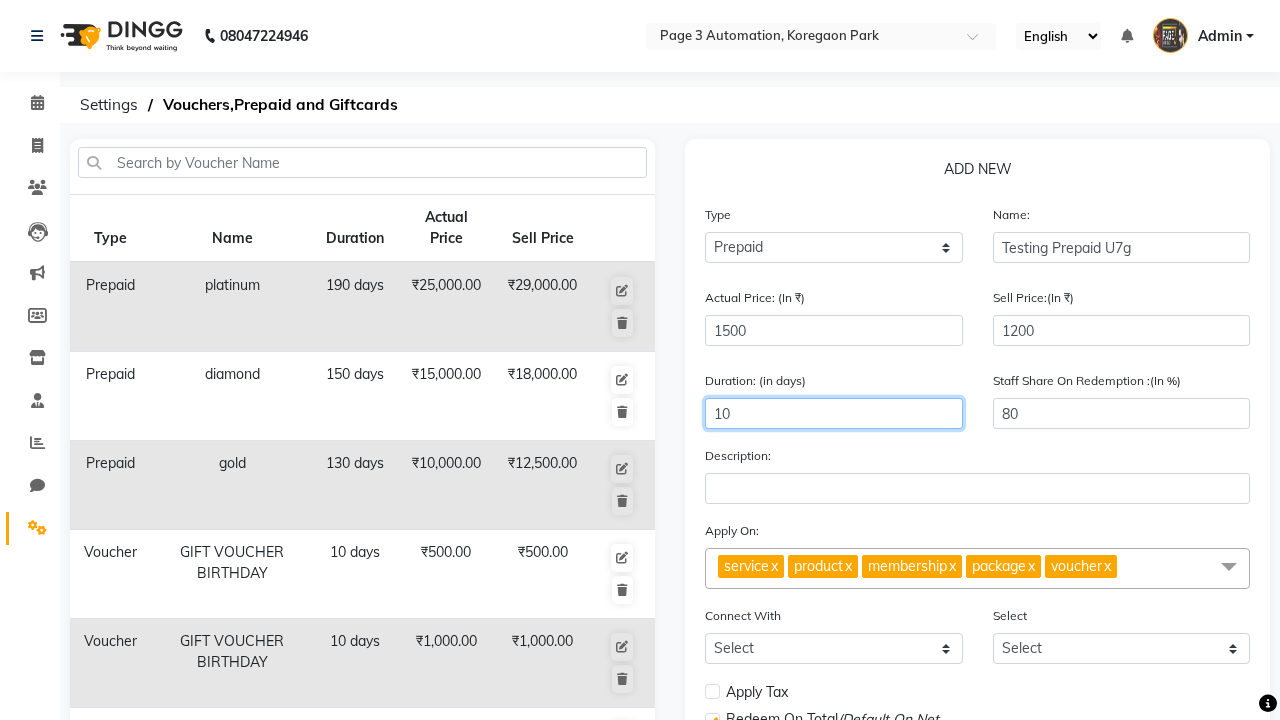 type on "10" 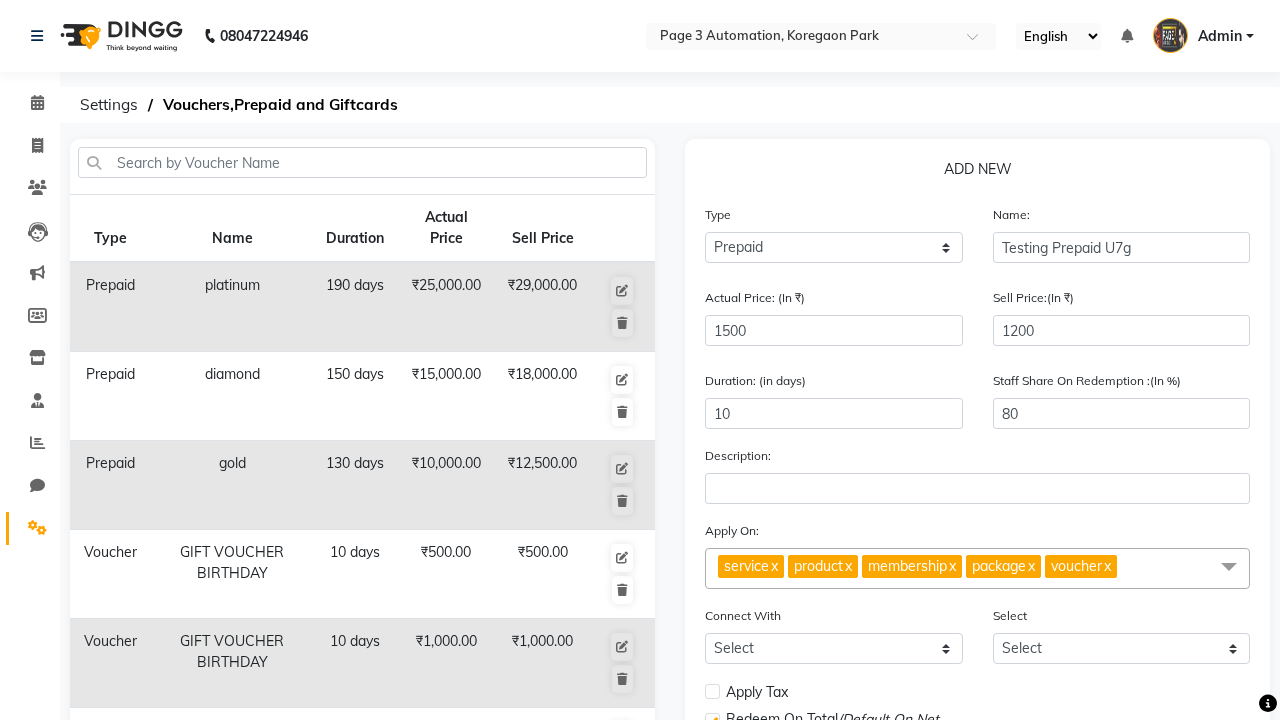 click on "Save" 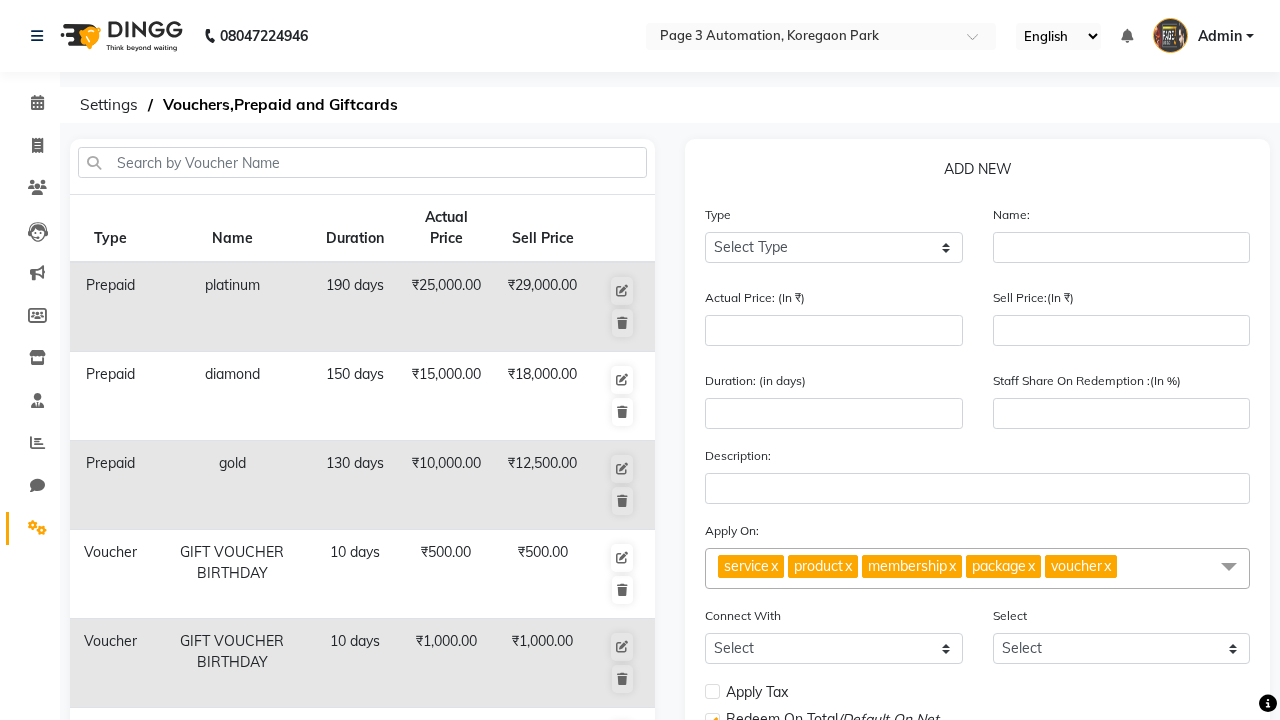checkbox on "false" 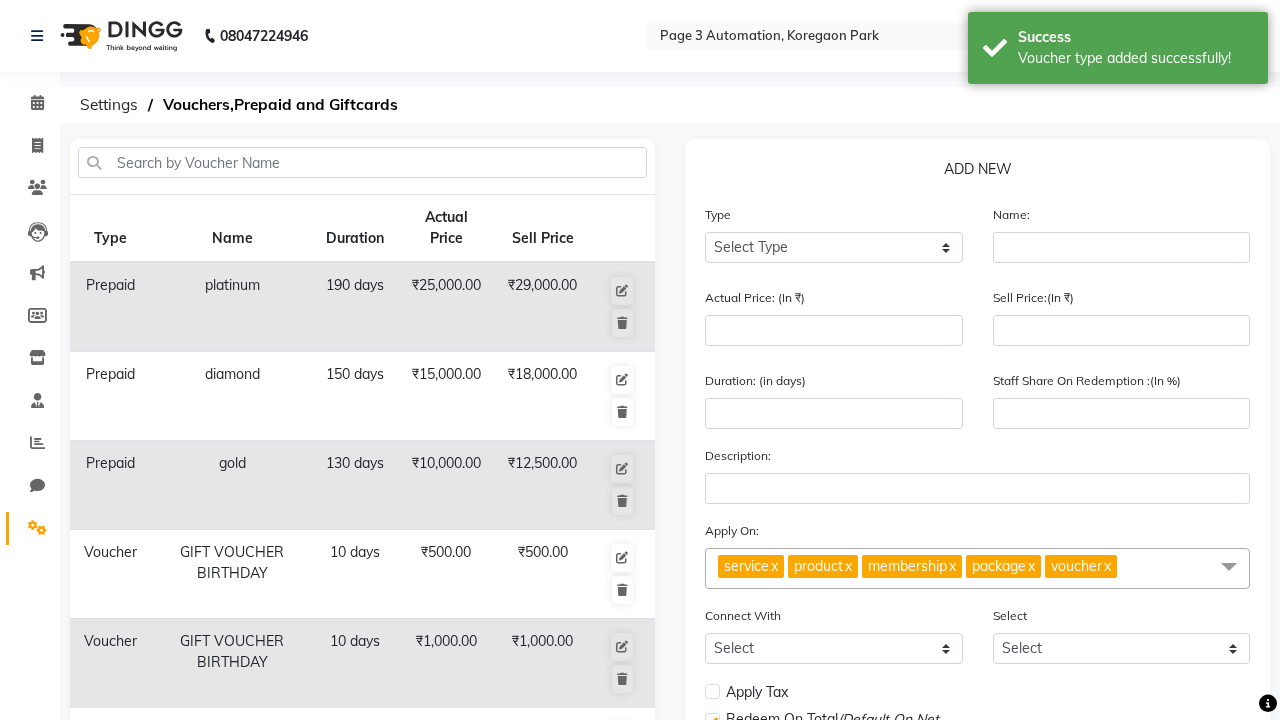 scroll, scrollTop: 497, scrollLeft: 0, axis: vertical 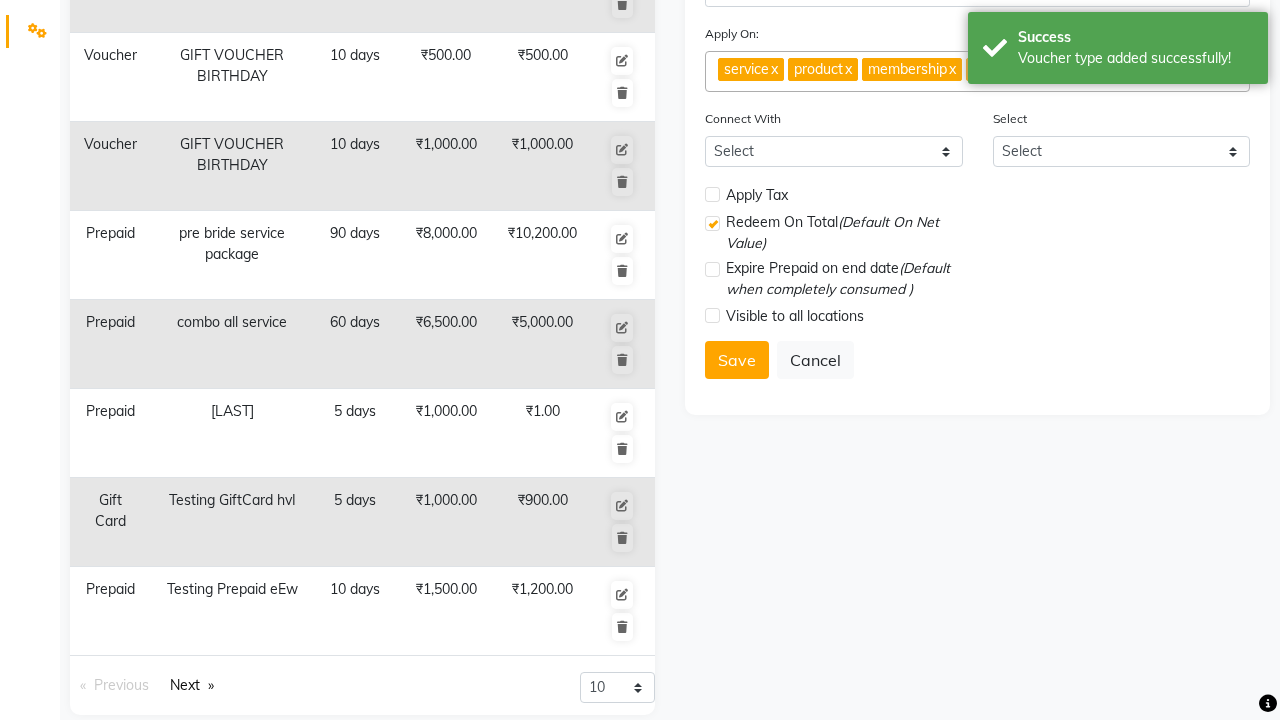 click on "Voucher type added successfully!" at bounding box center [1135, 58] 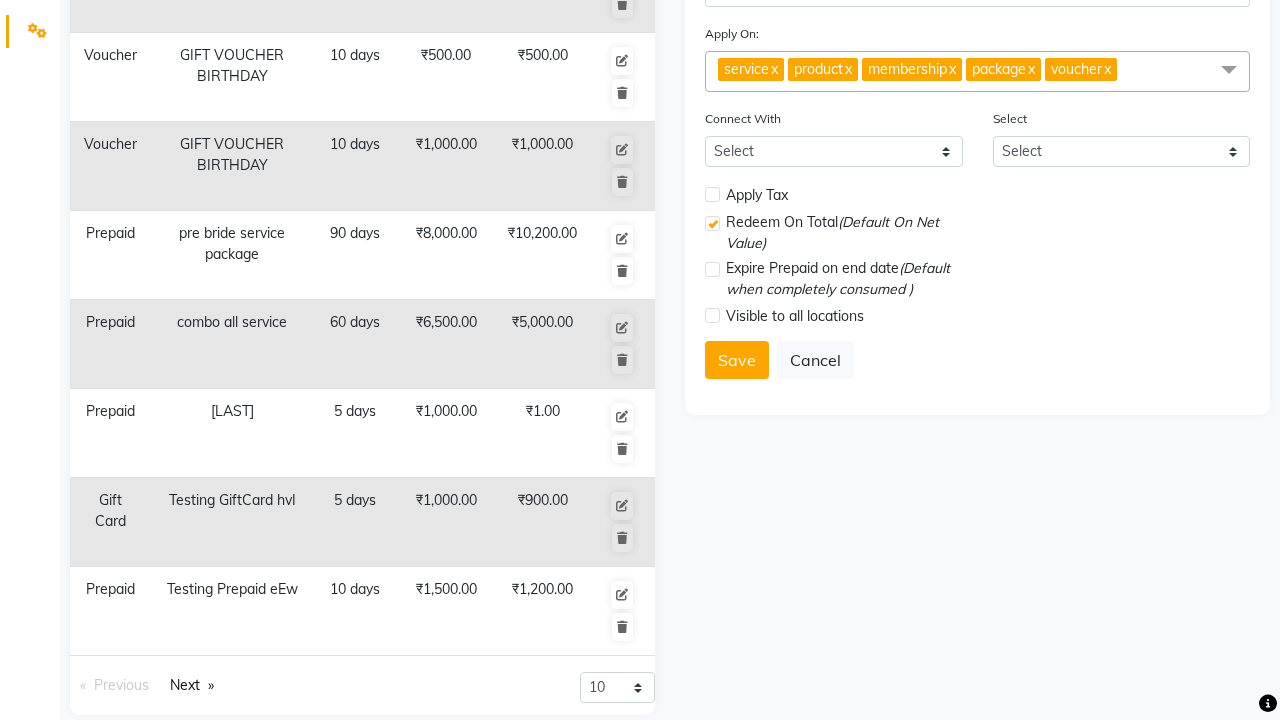 click at bounding box center (37, -461) 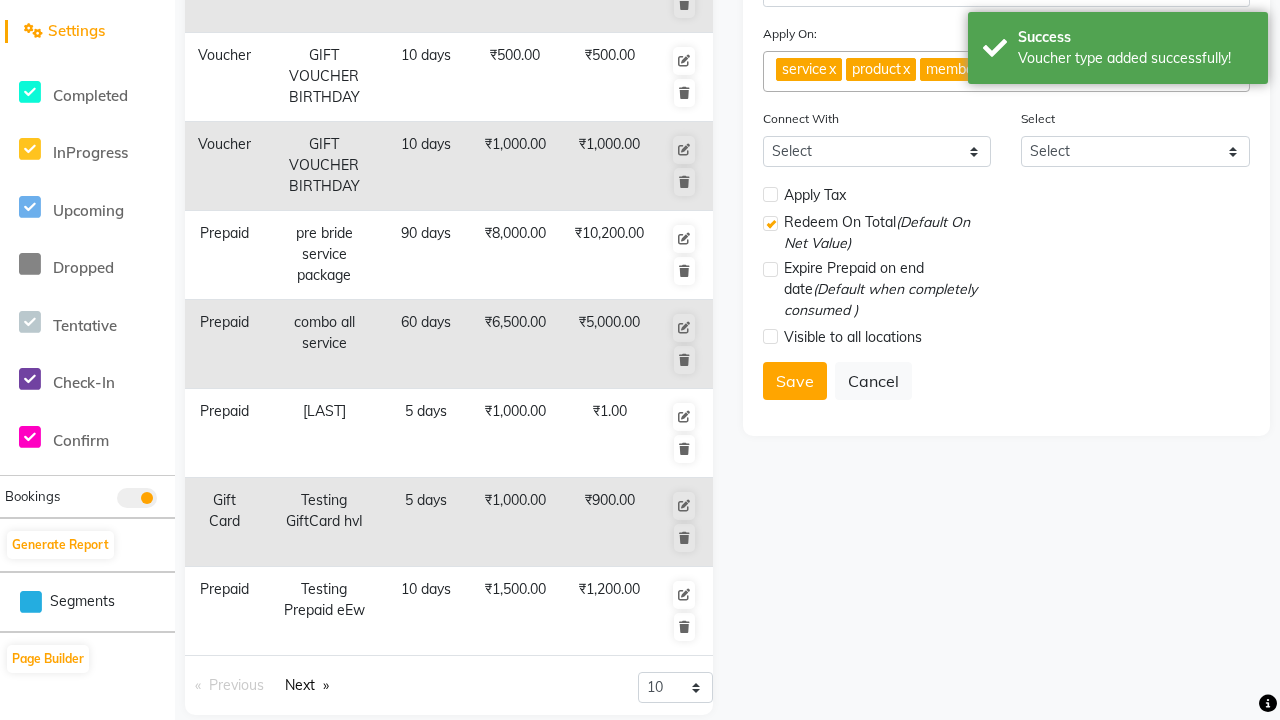 scroll, scrollTop: 0, scrollLeft: 0, axis: both 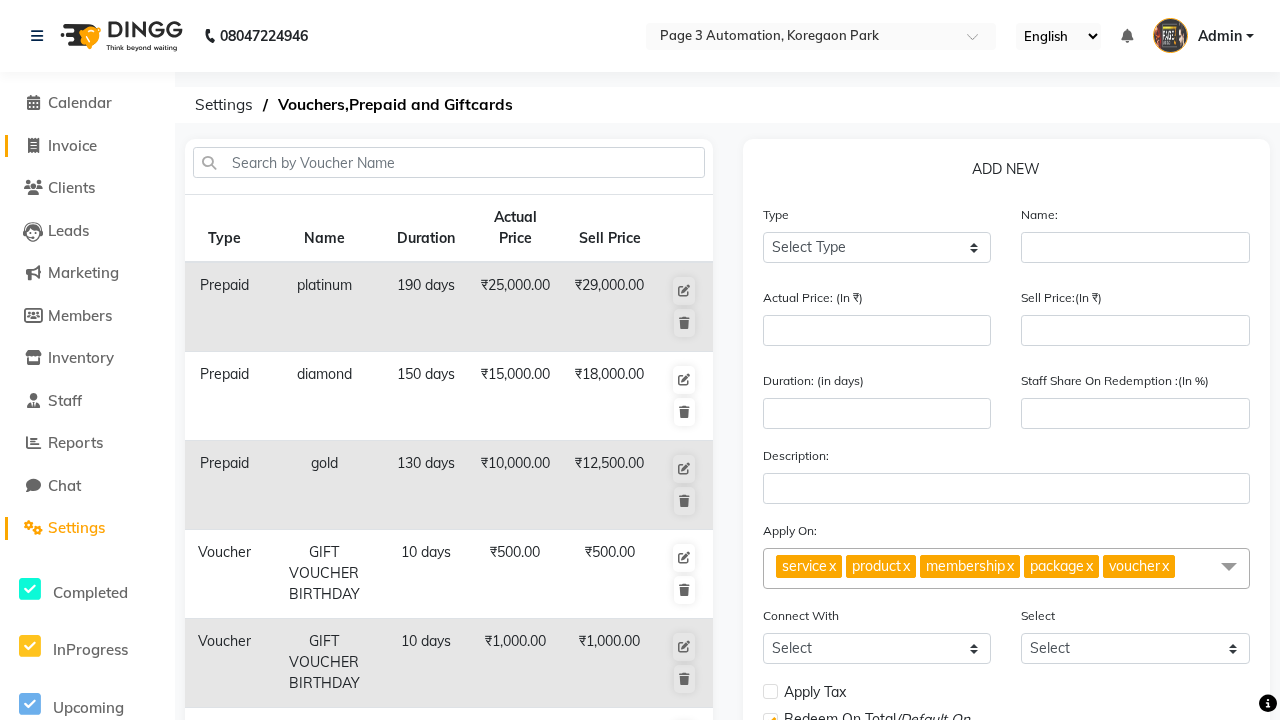 click on "Invoice" 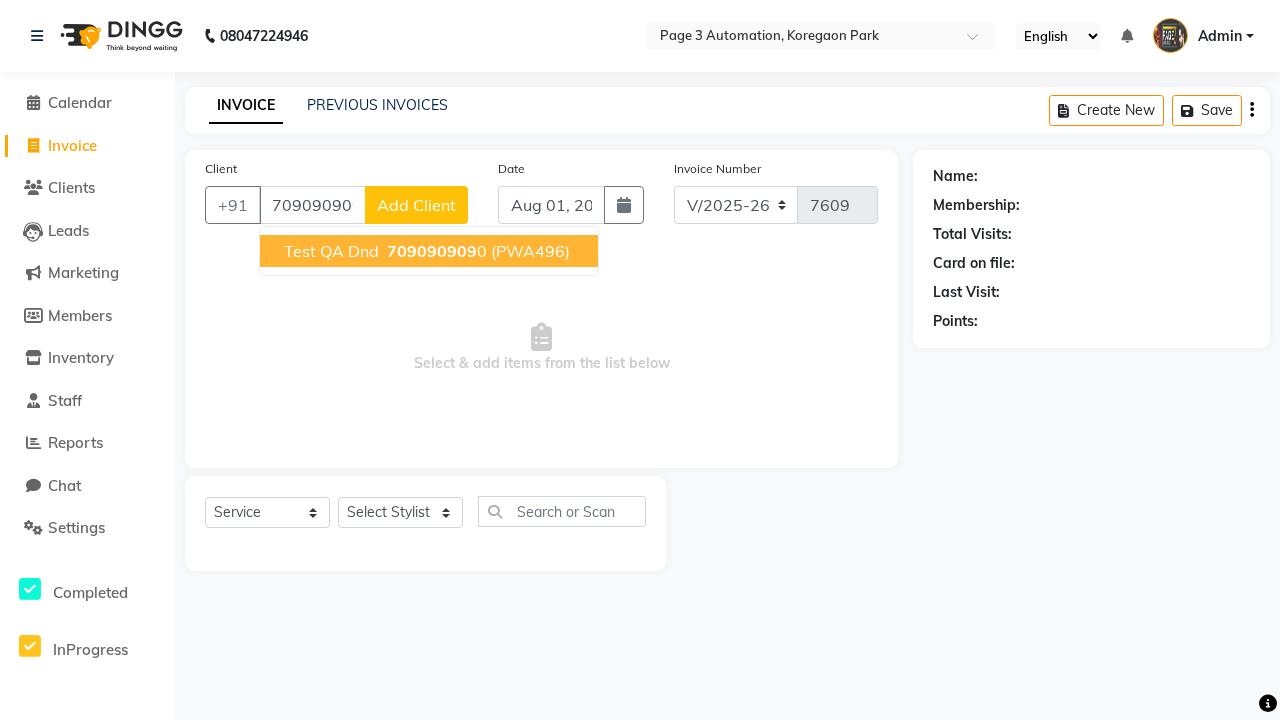 click on "709090909" at bounding box center (432, 251) 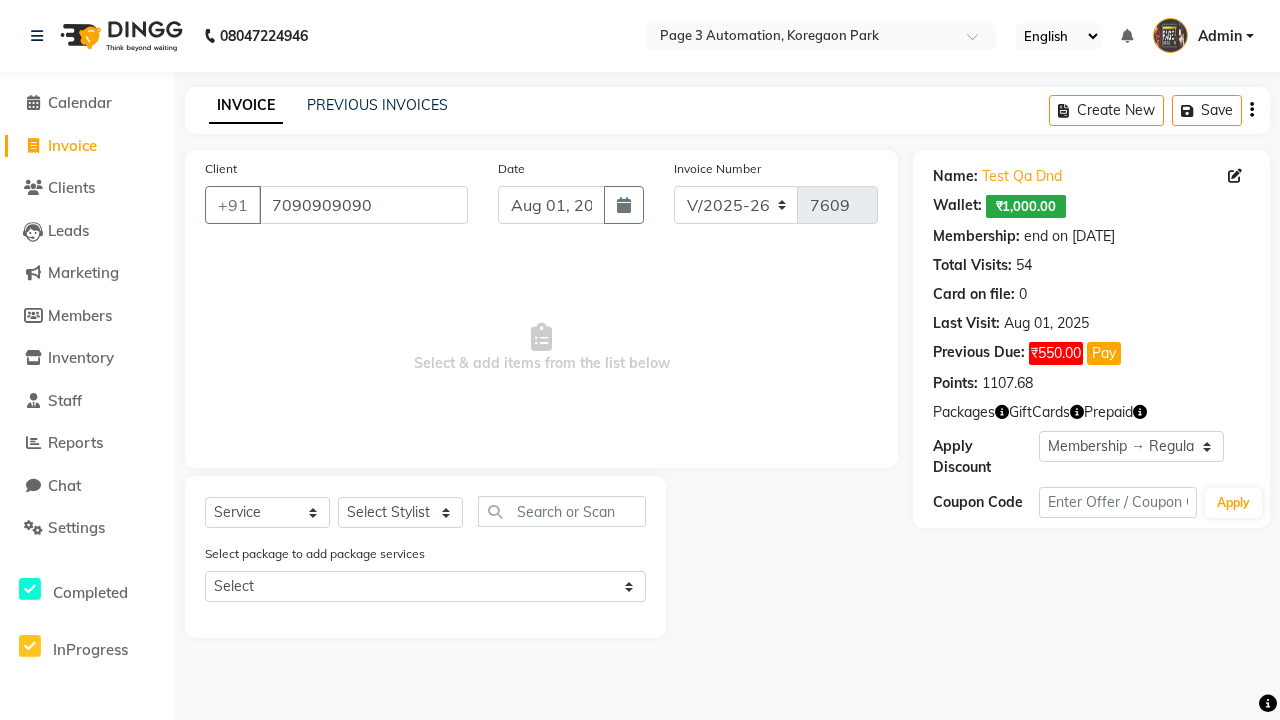 select on "0:" 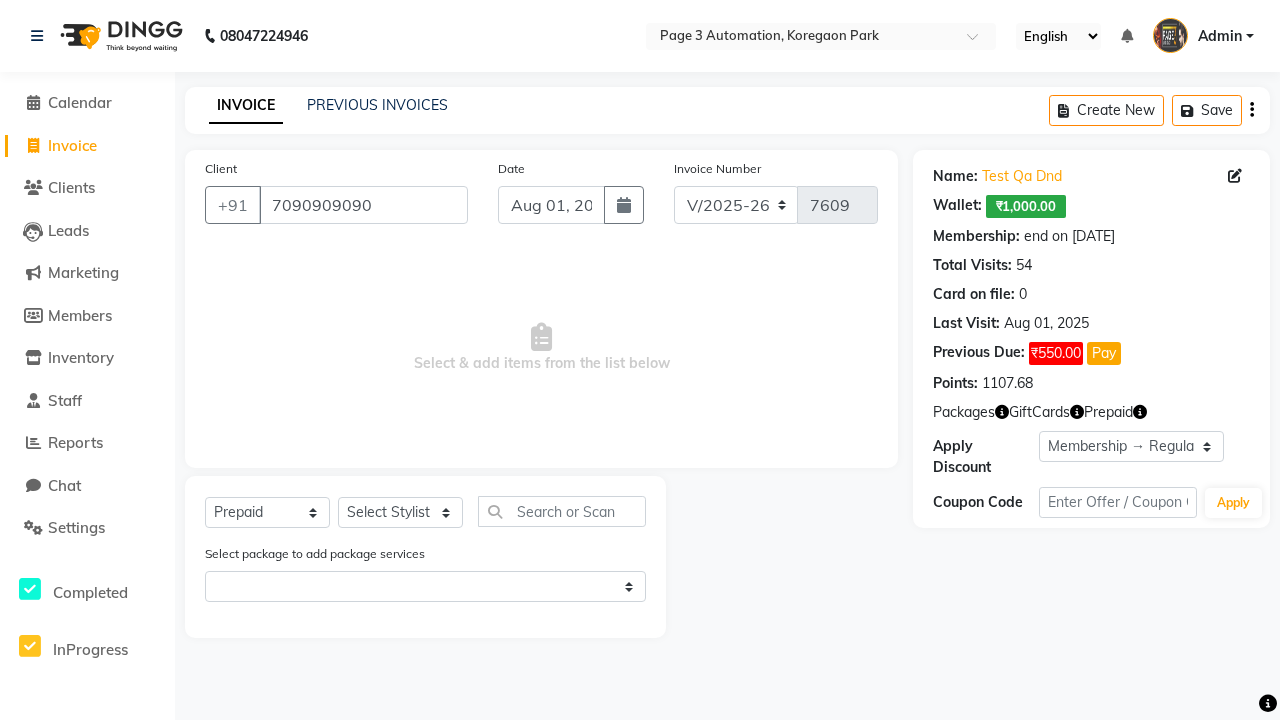 select on "71572" 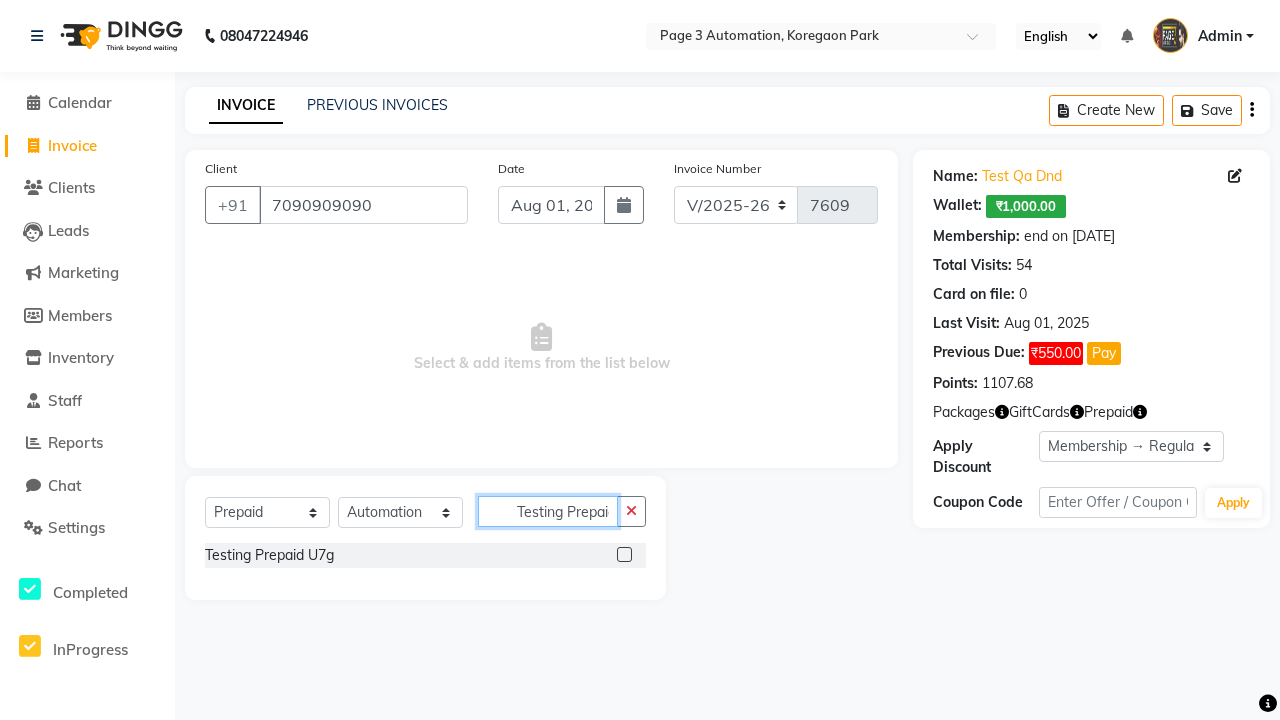 scroll, scrollTop: 0, scrollLeft: 9, axis: horizontal 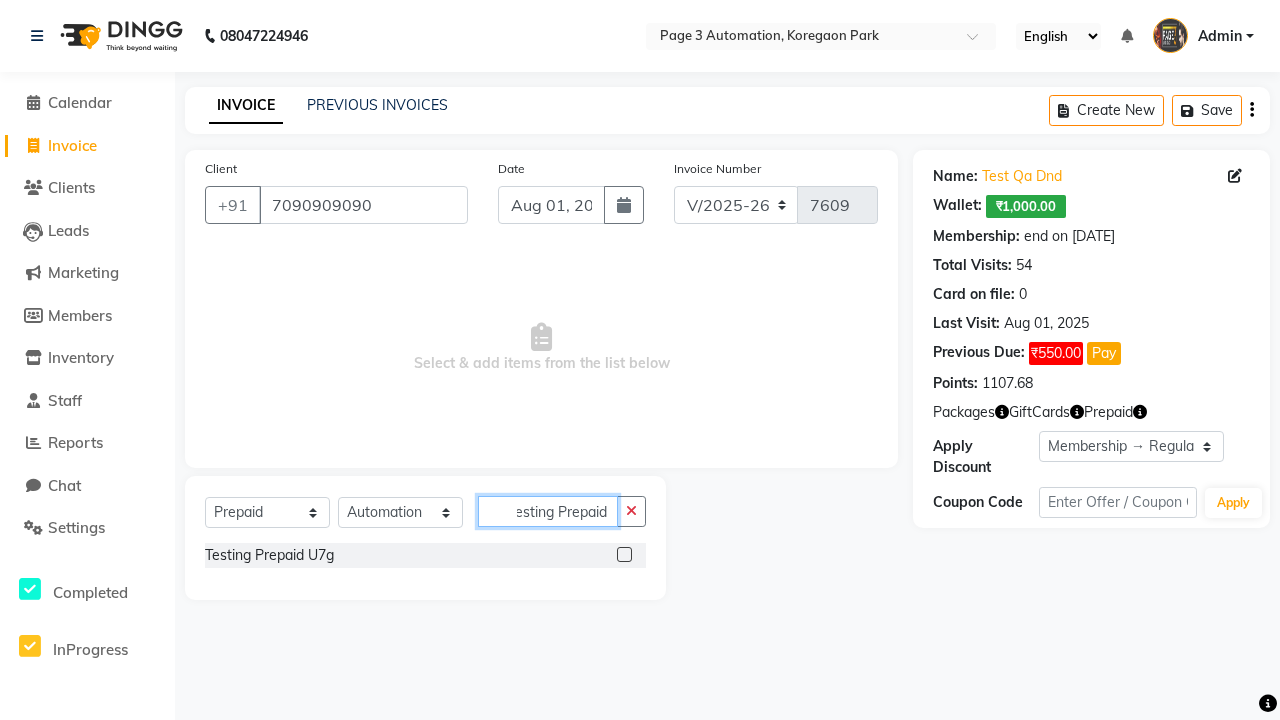 type on "Testing Prepaid U7g" 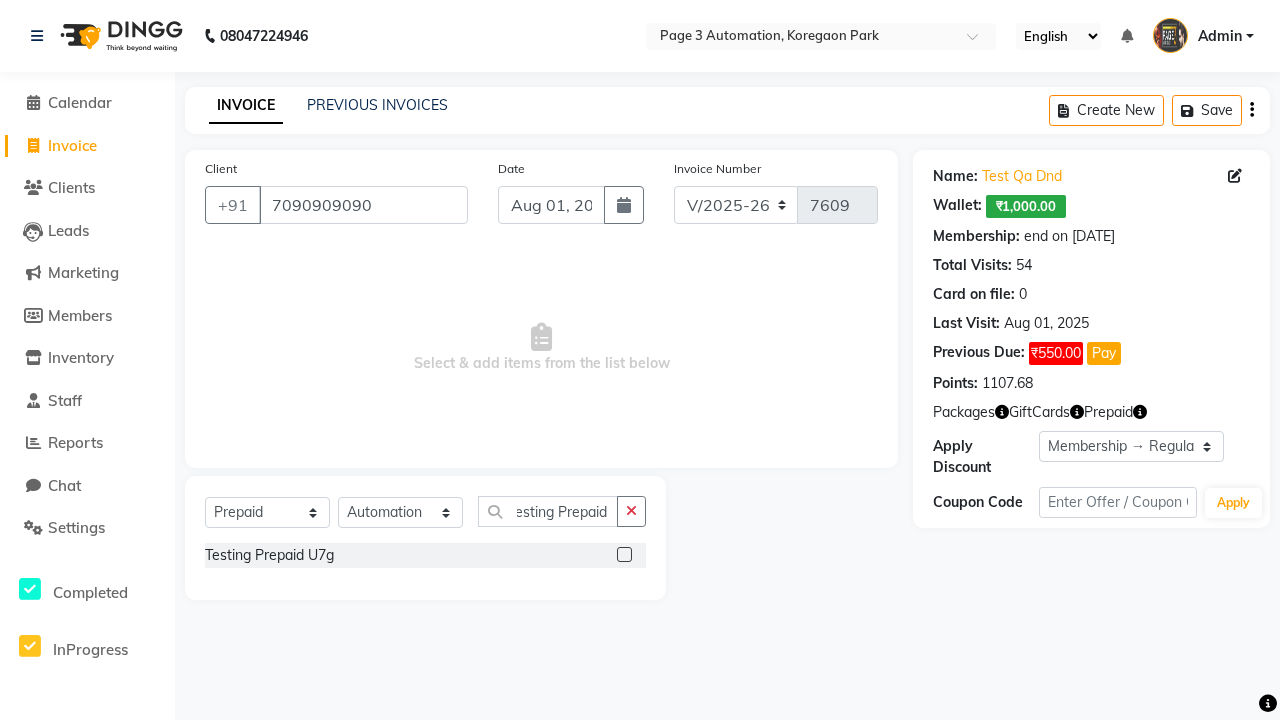 click 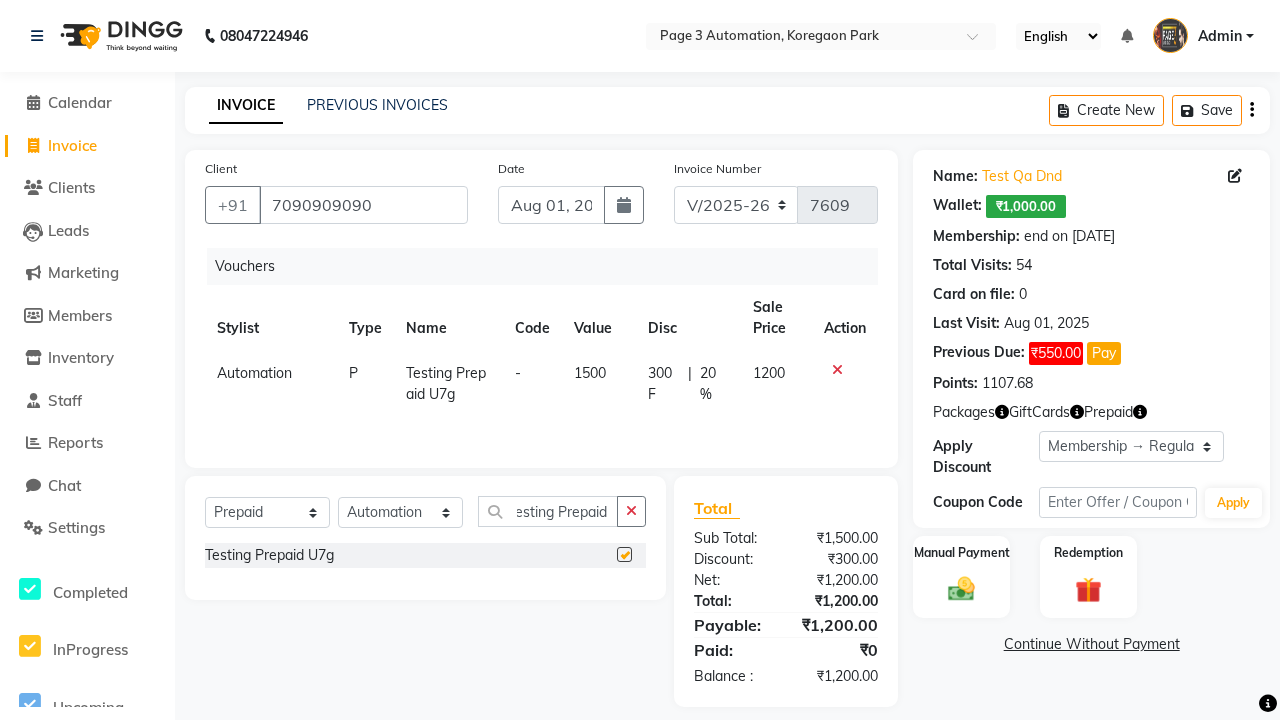 scroll, scrollTop: 0, scrollLeft: 0, axis: both 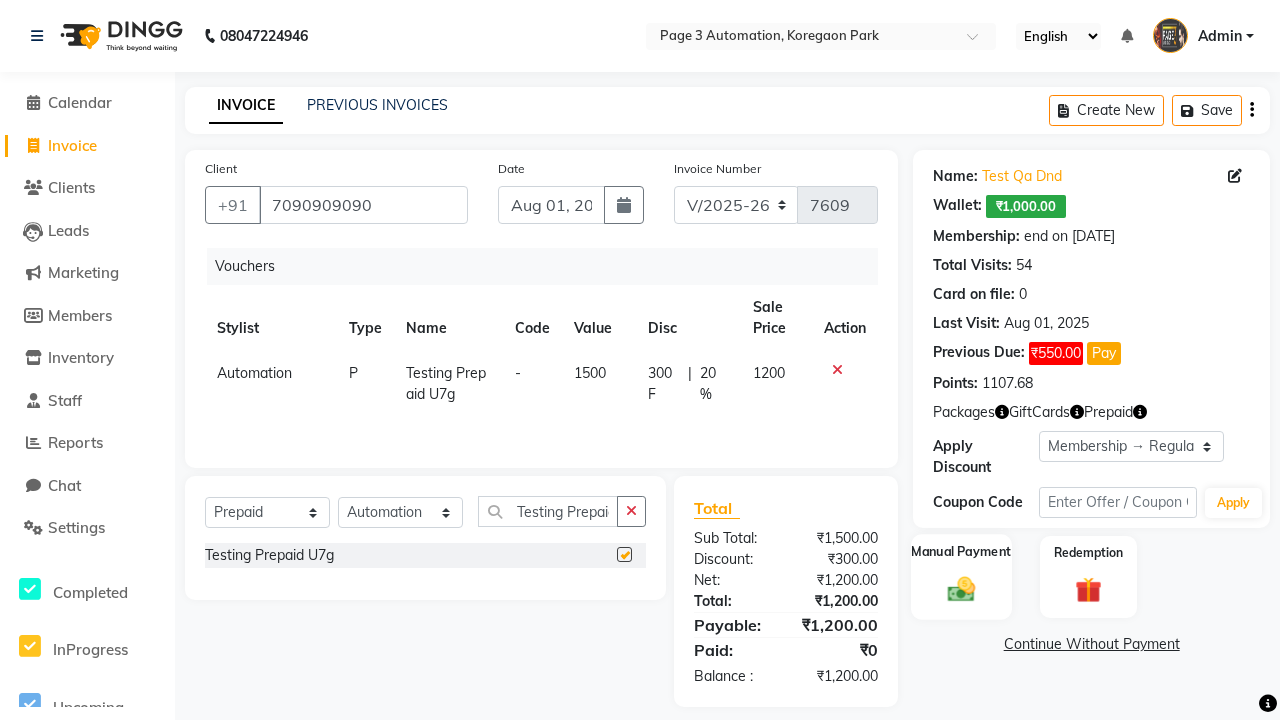 click 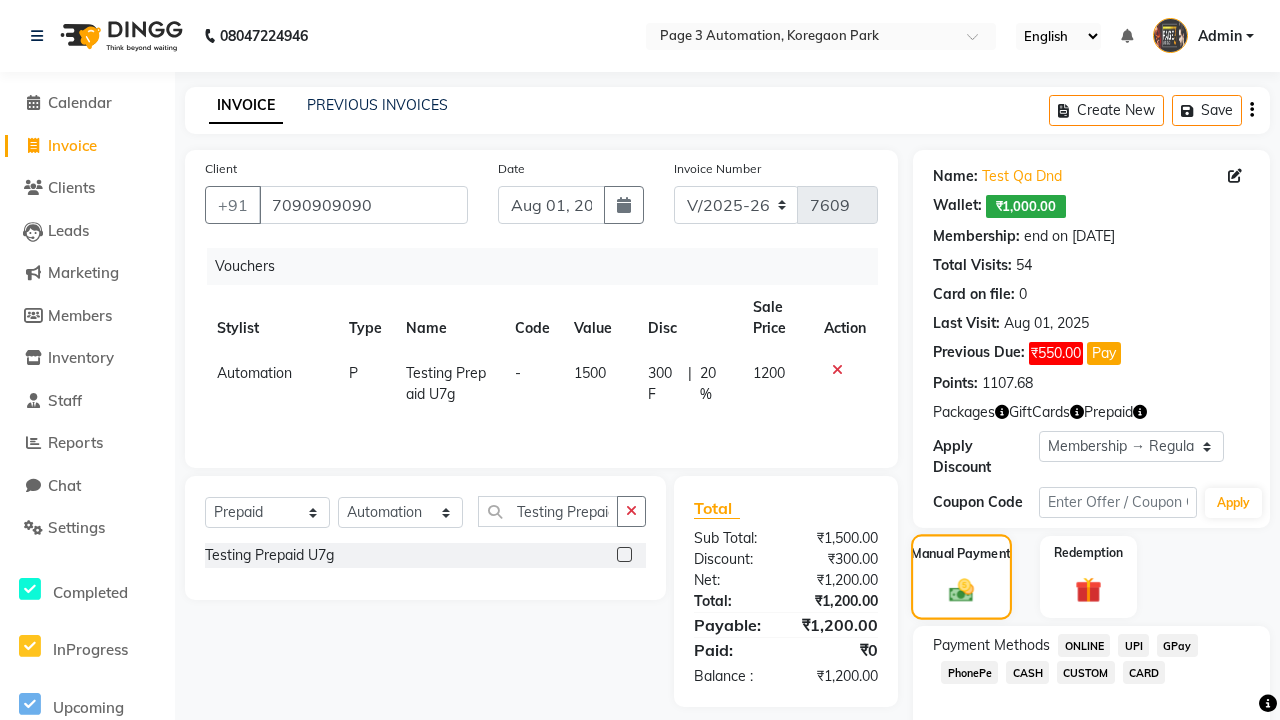 checkbox on "false" 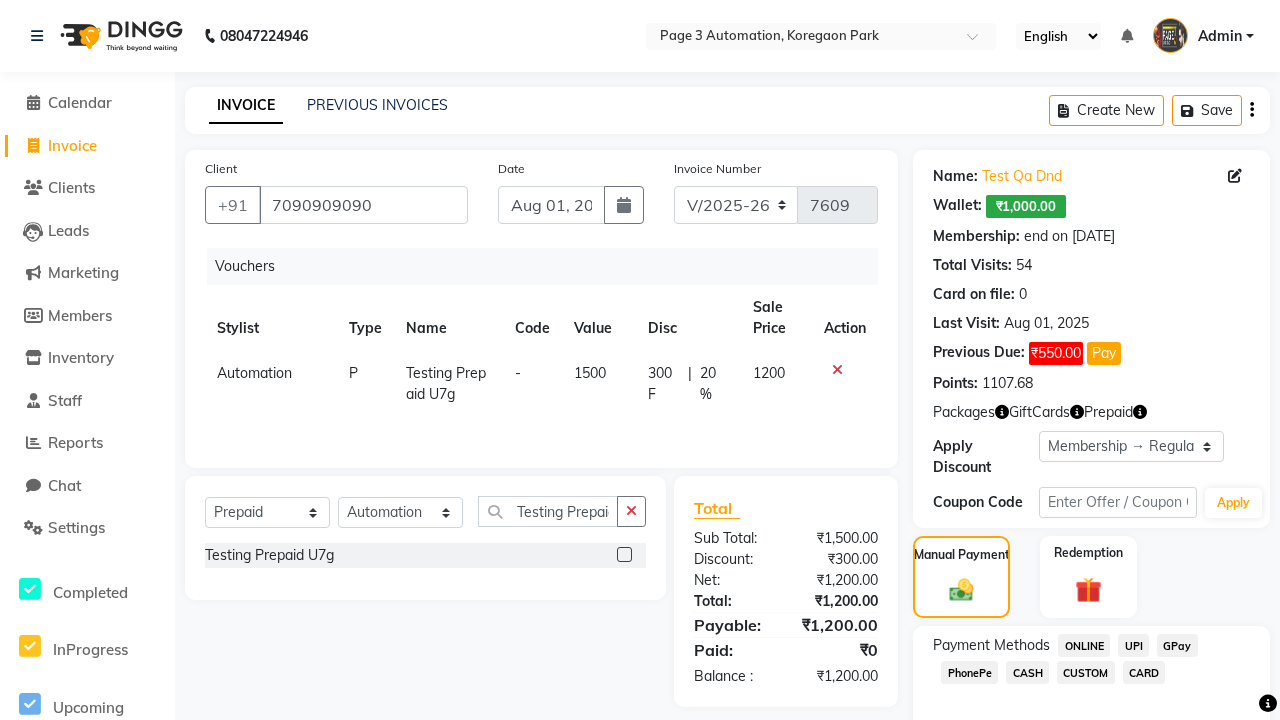 click on "ONLINE" 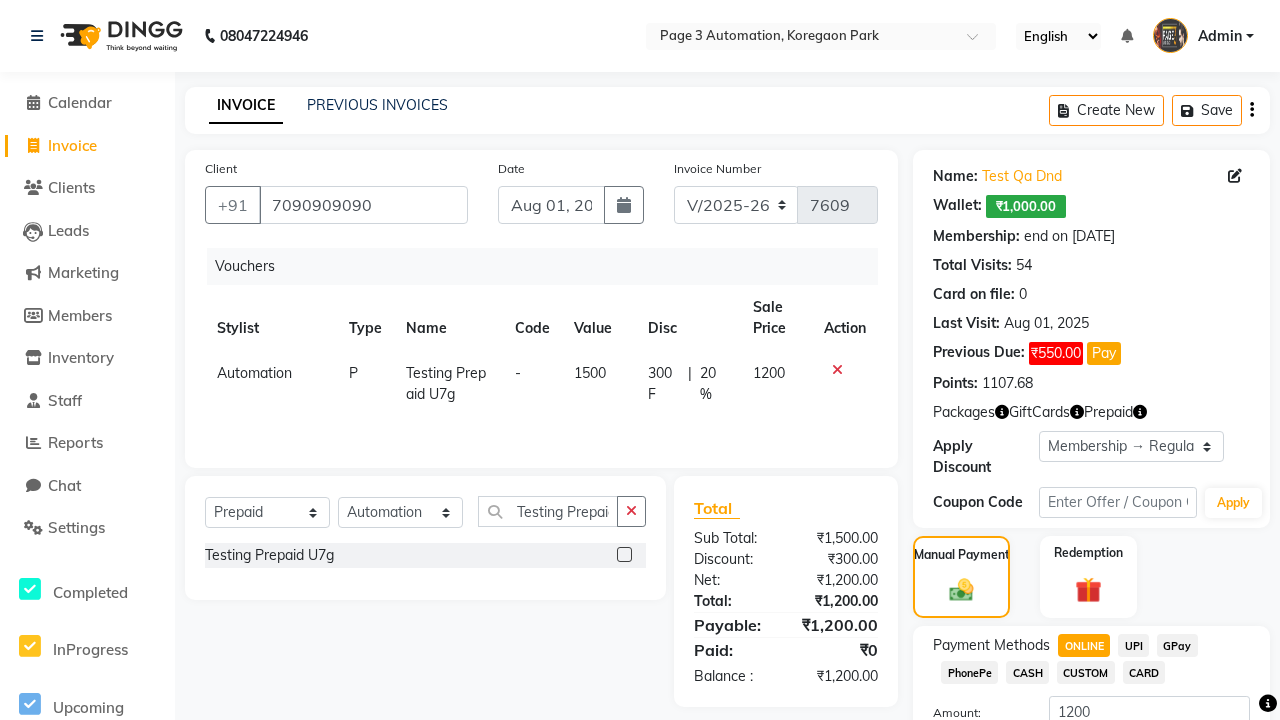 scroll, scrollTop: 153, scrollLeft: 0, axis: vertical 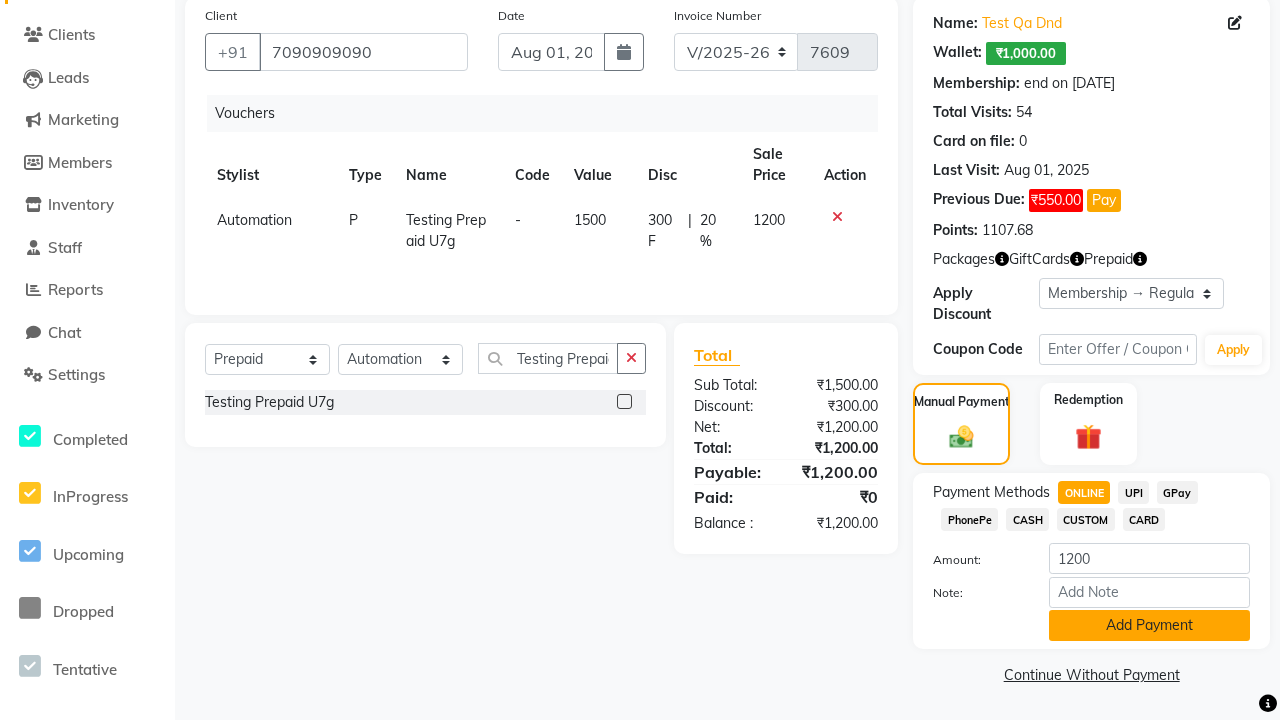 click on "Add Payment" 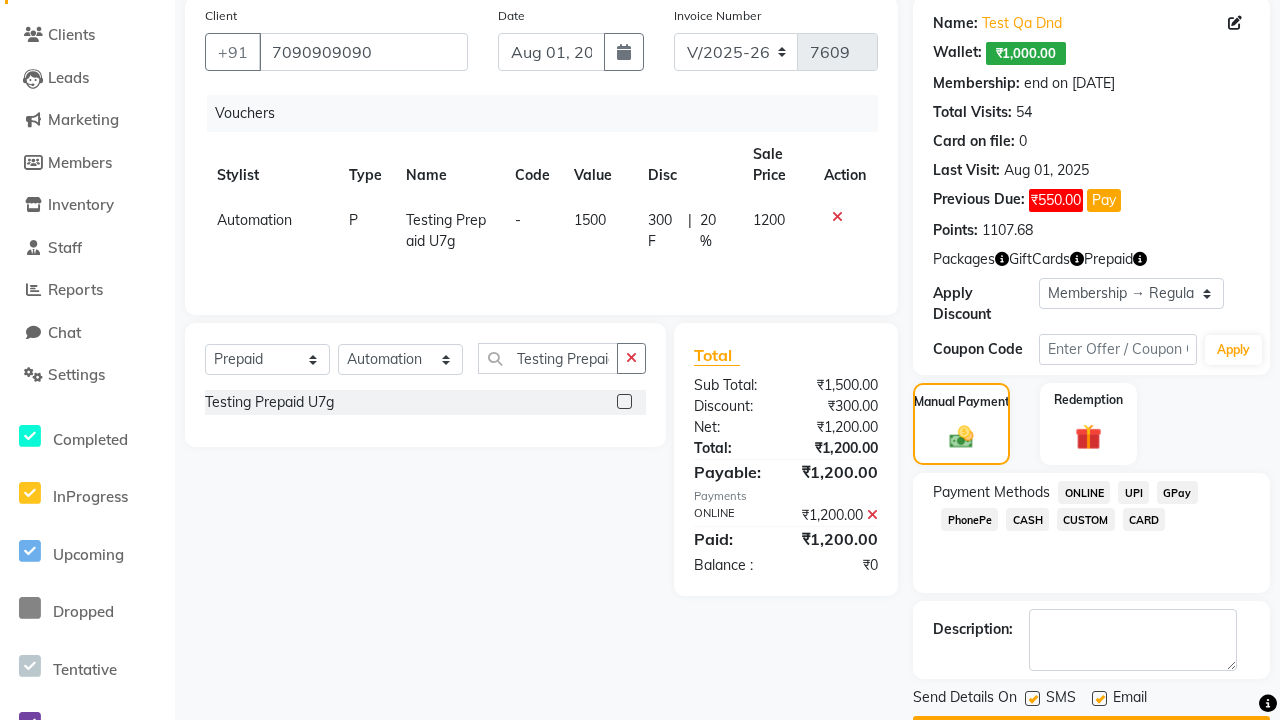 click 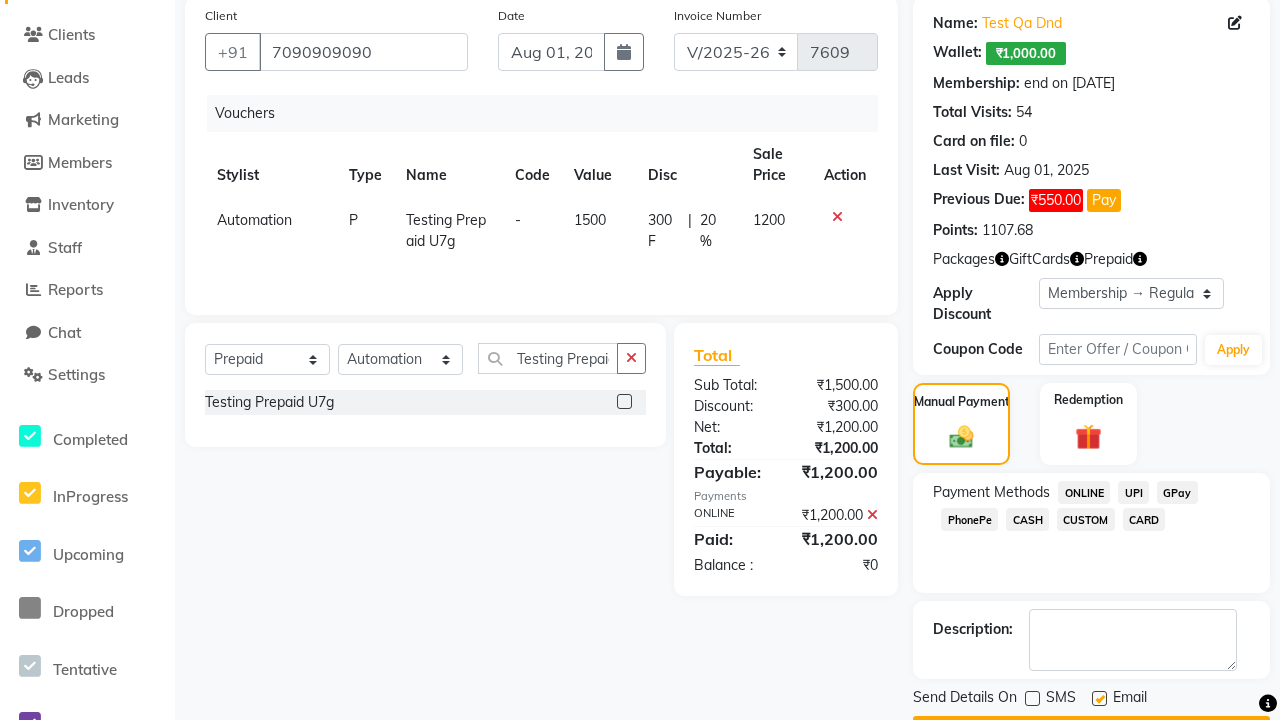click 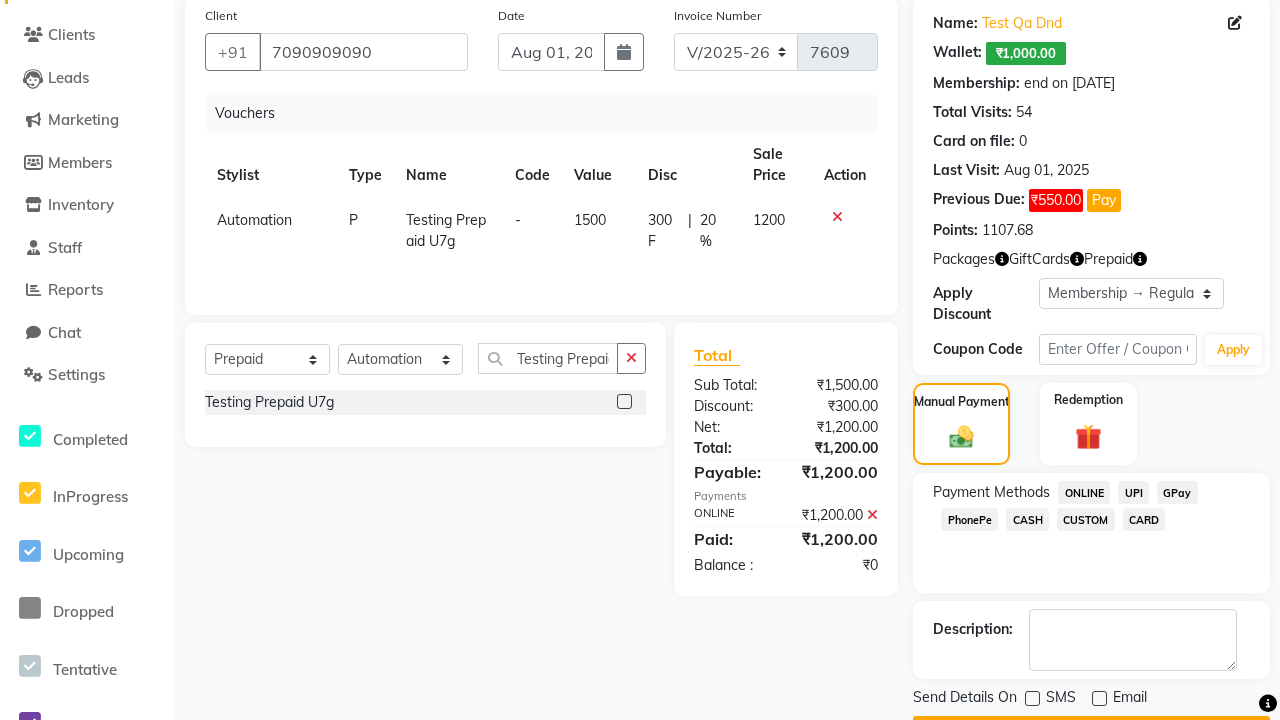 click on "Checkout" 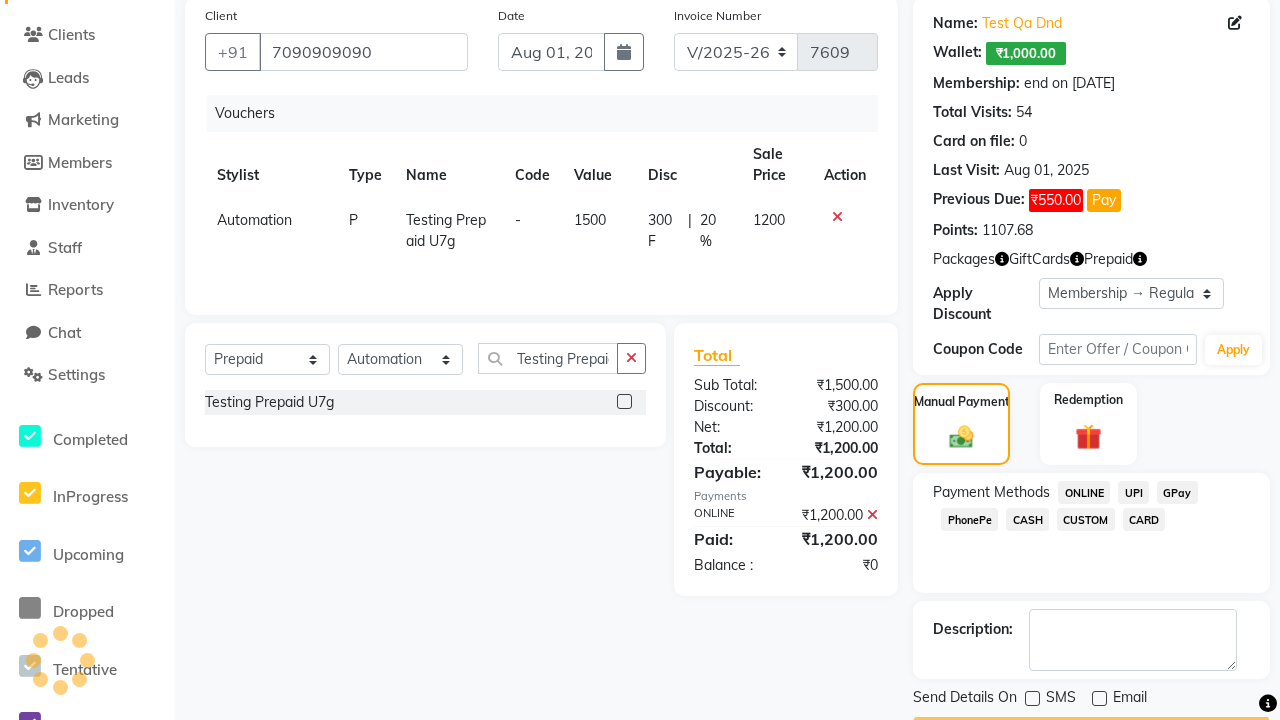 scroll, scrollTop: 180, scrollLeft: 0, axis: vertical 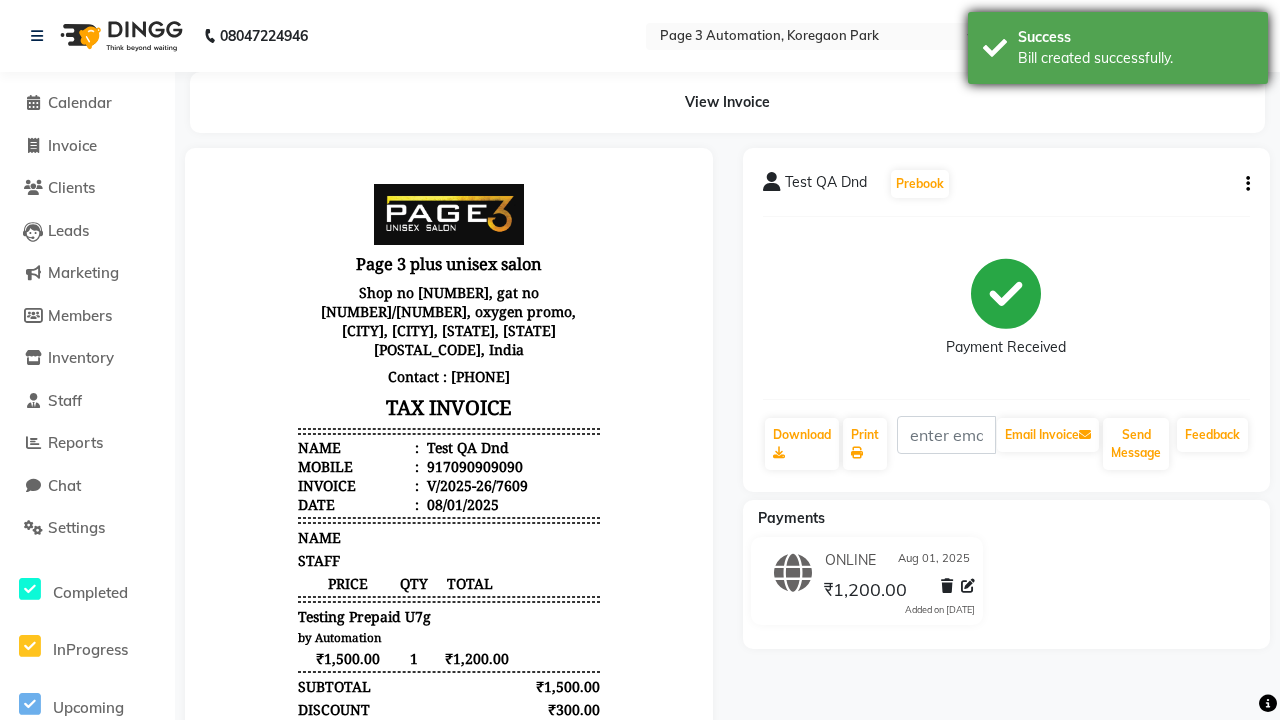 click on "Bill created successfully." at bounding box center (1135, 58) 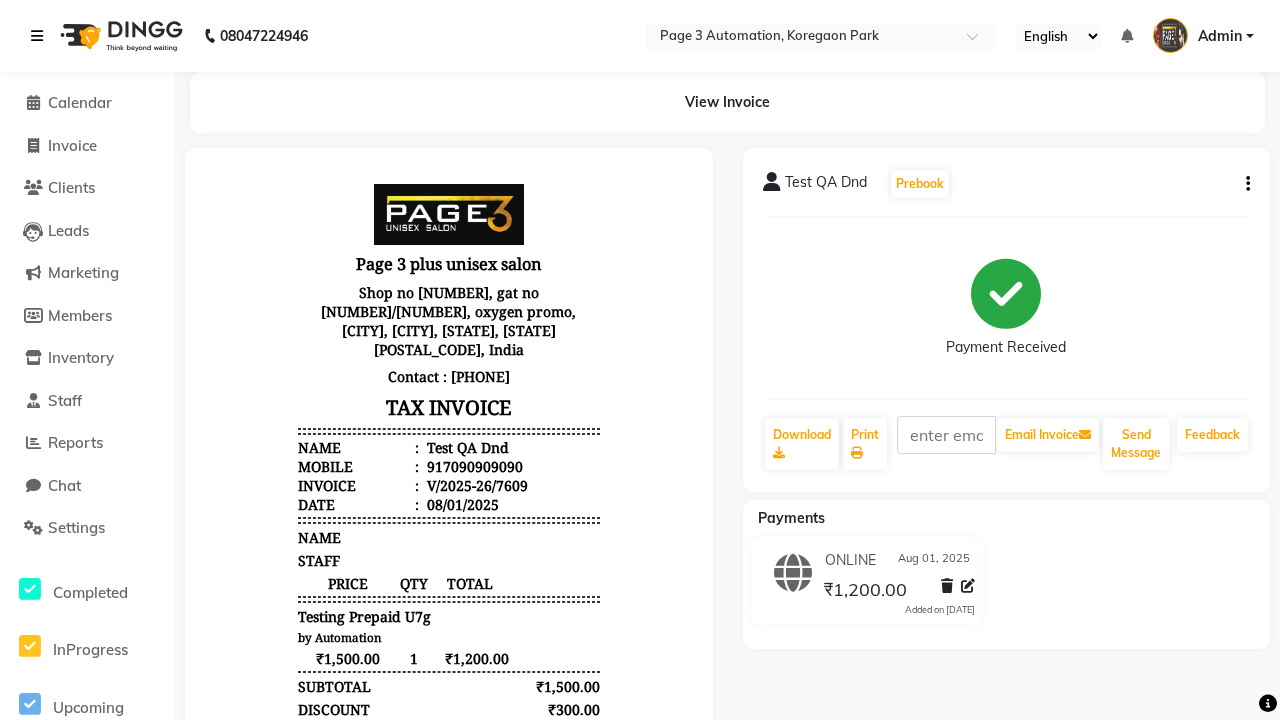 click at bounding box center (37, 36) 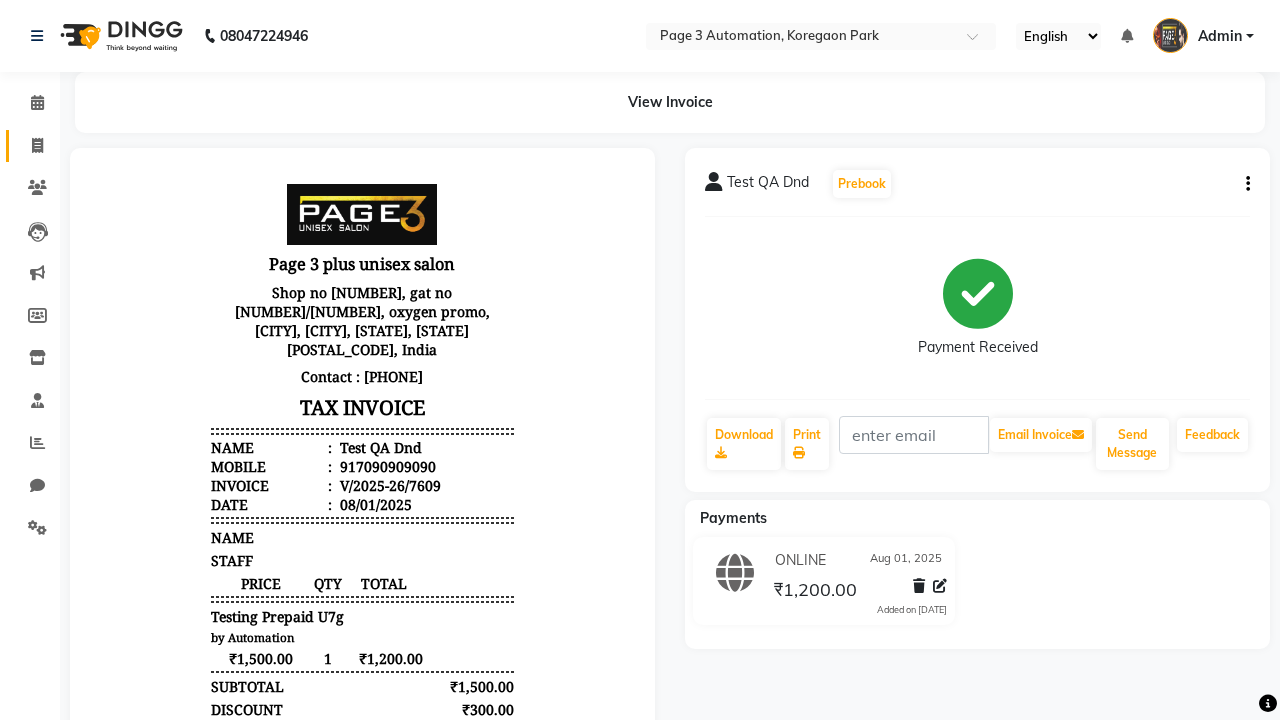 click 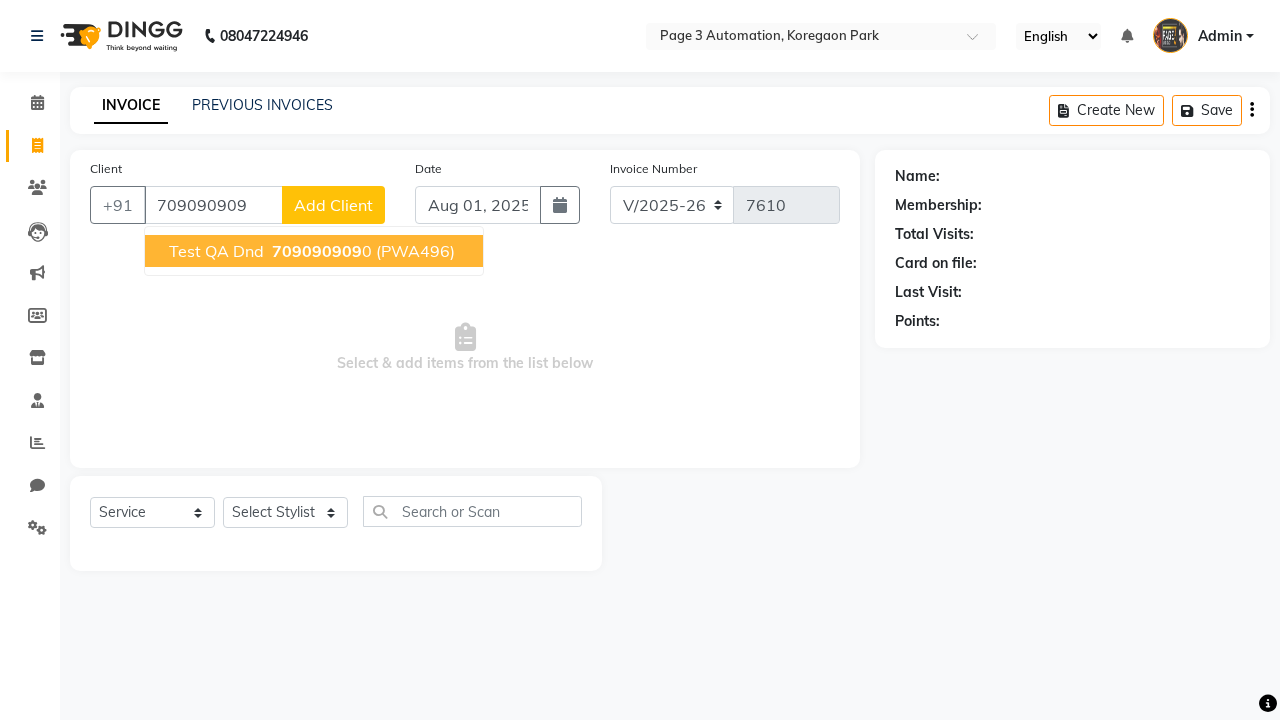 click on "709090909" at bounding box center (317, 251) 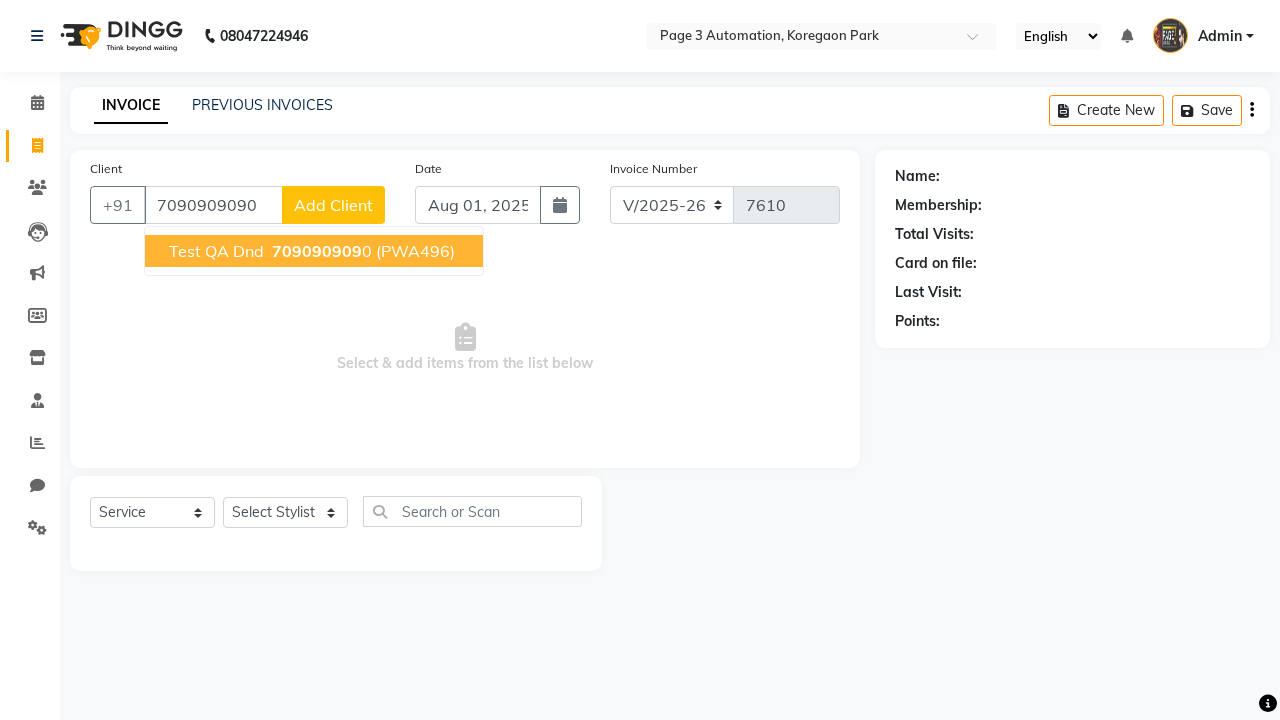 type on "7090909090" 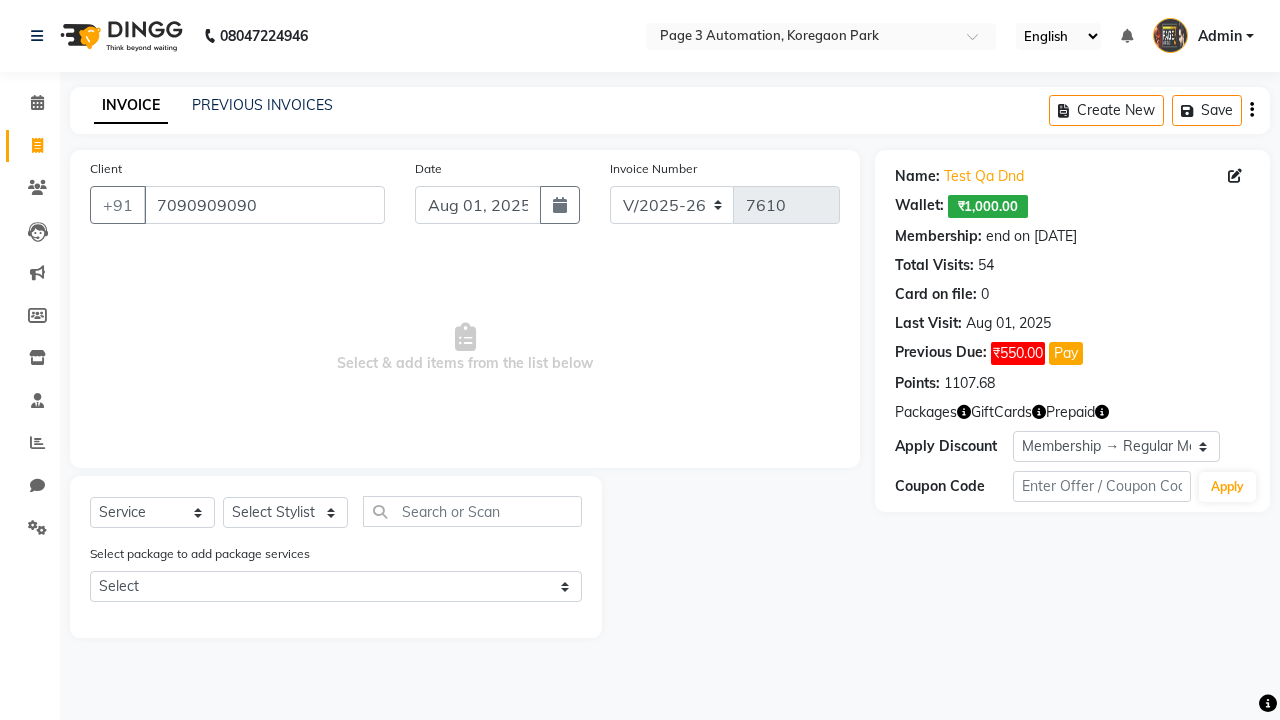 select on "0:" 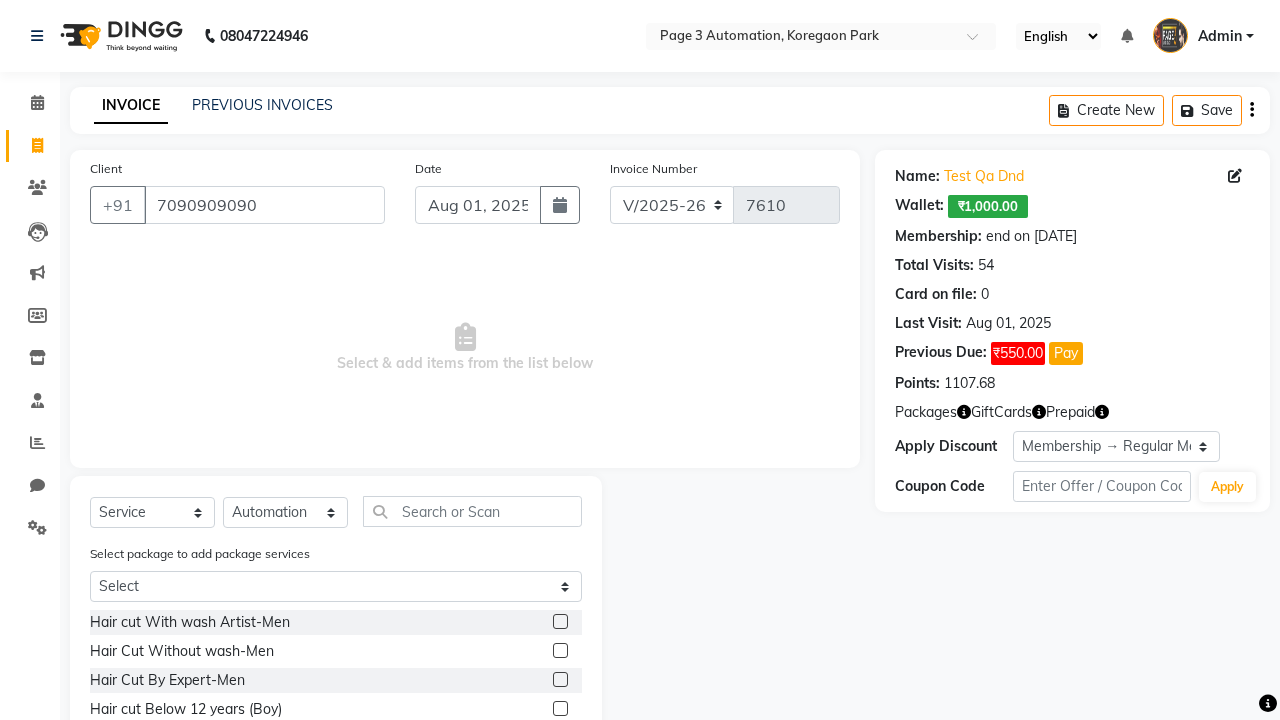 click 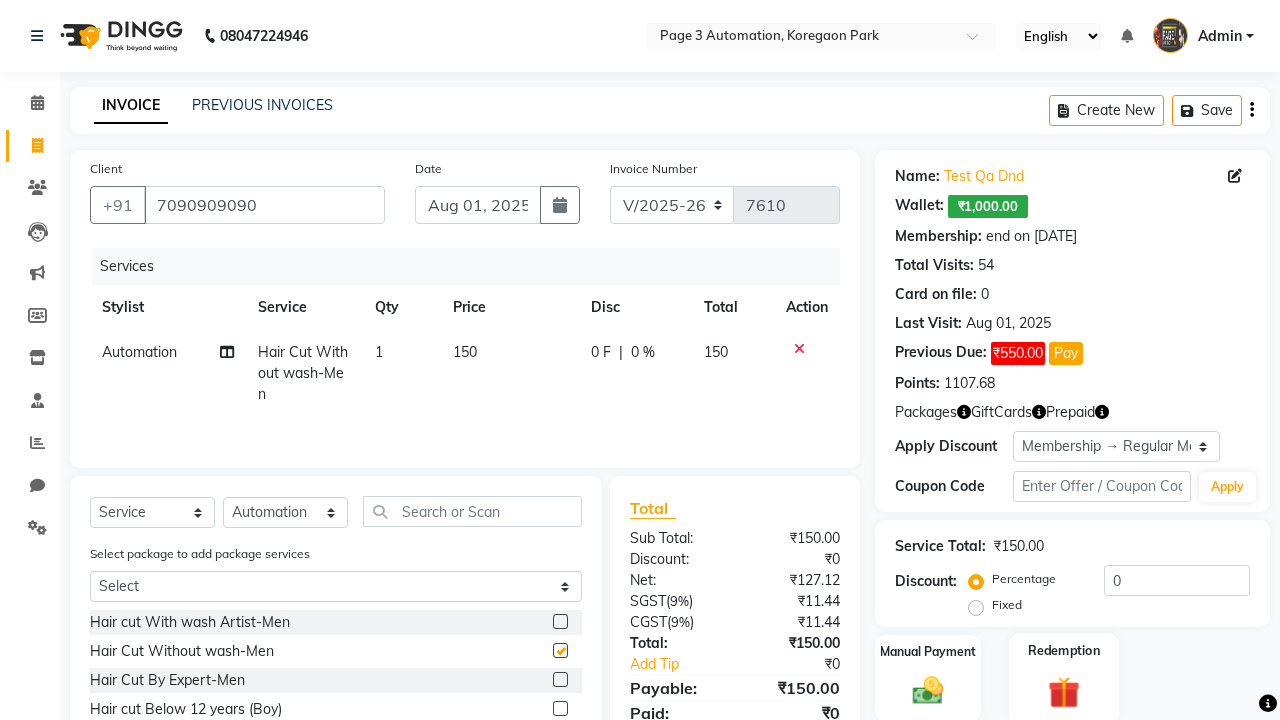 click 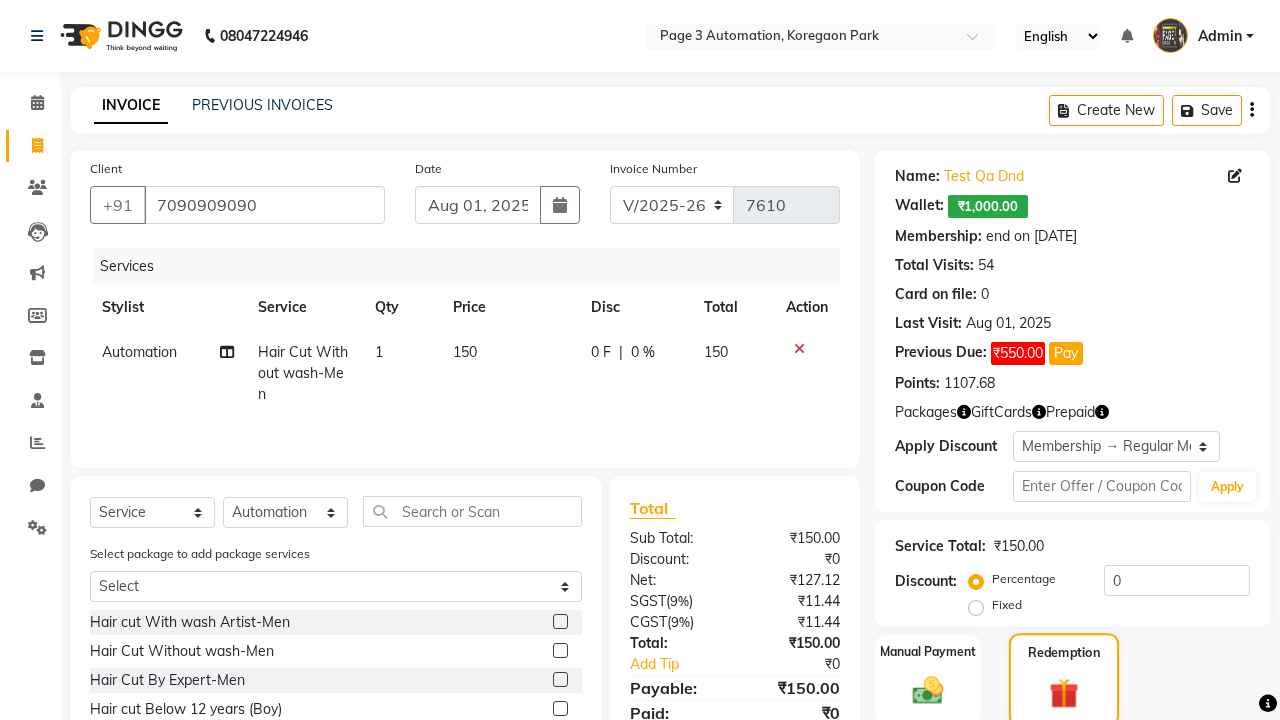 checkbox on "false" 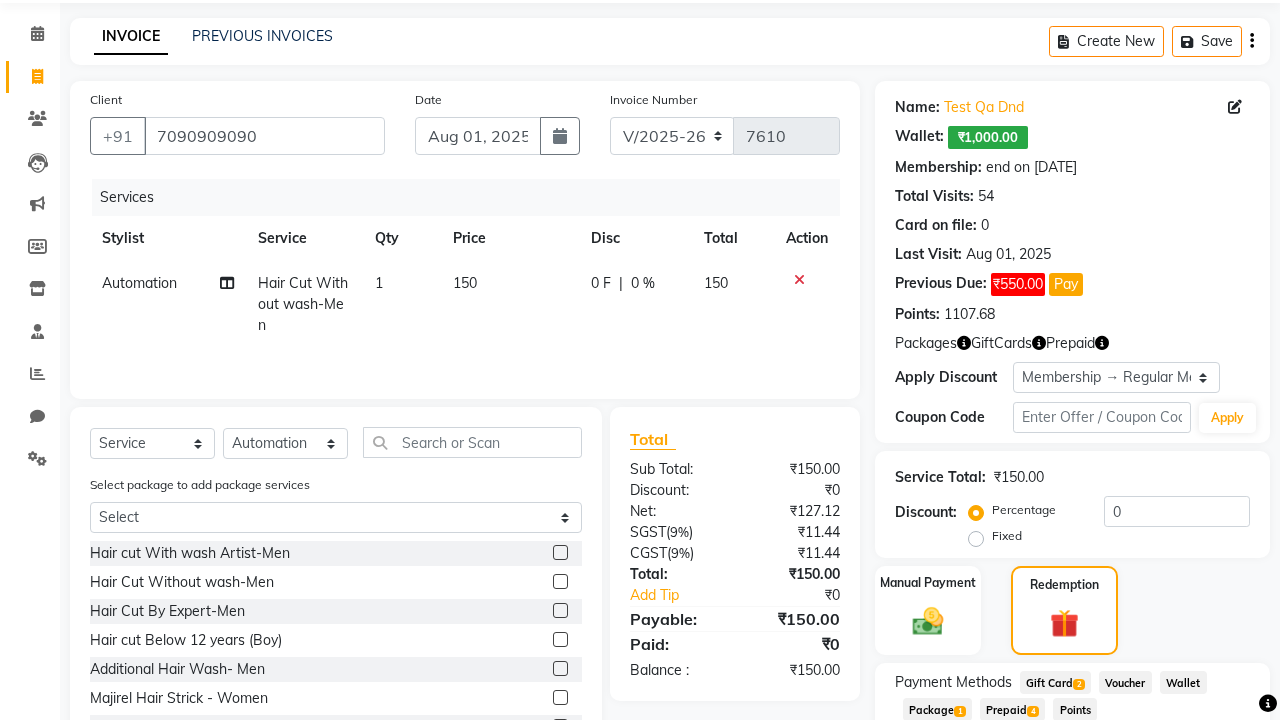 click on "Prepaid  4" 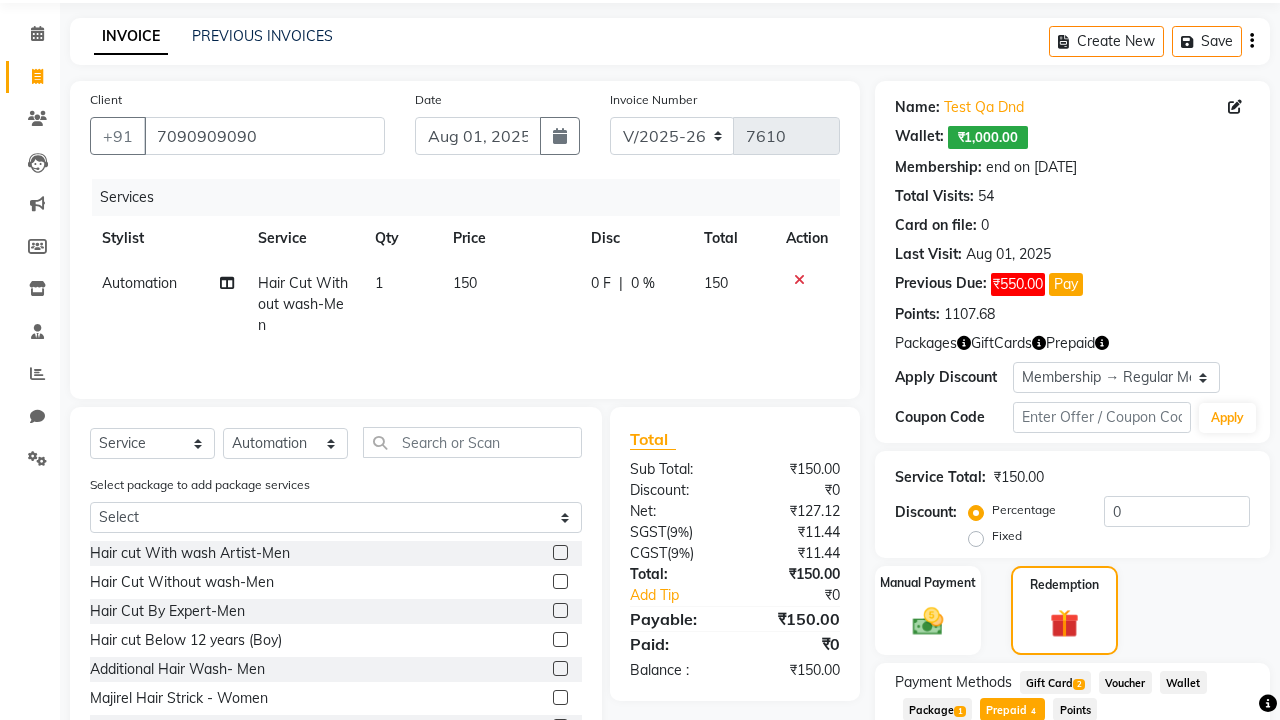 scroll, scrollTop: 0, scrollLeft: 5, axis: horizontal 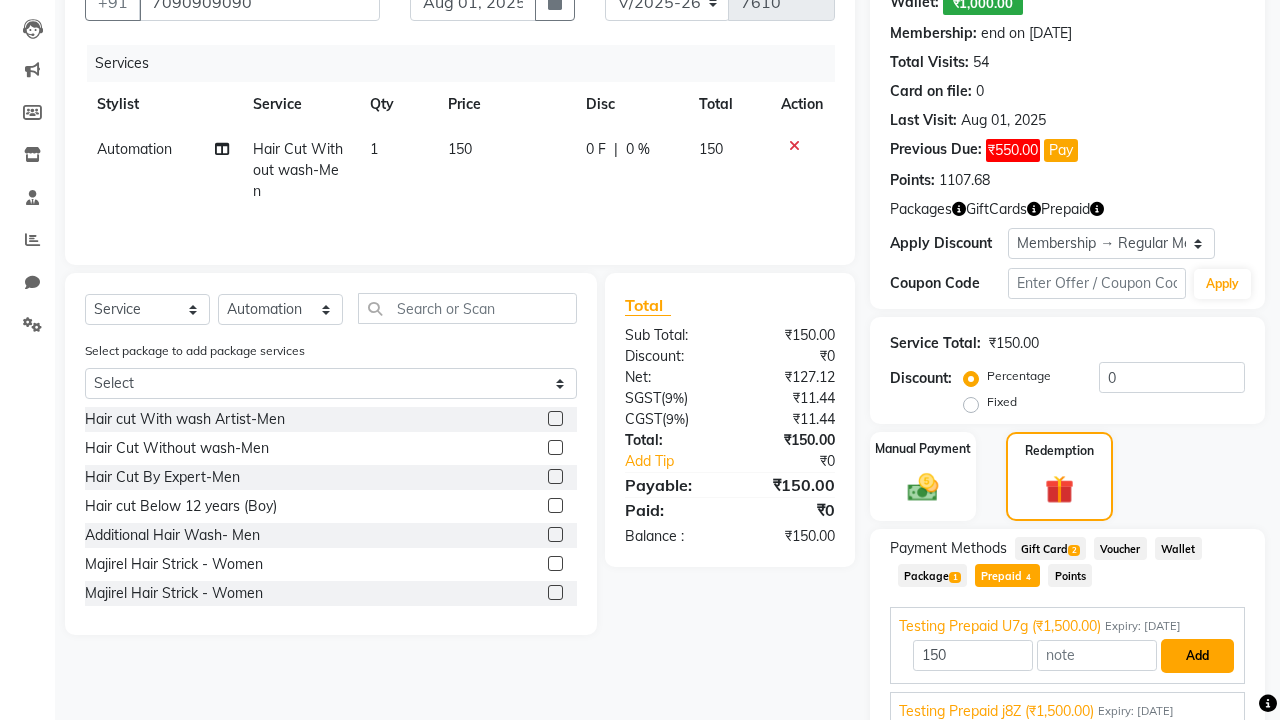 click on "Add" at bounding box center (1197, 656) 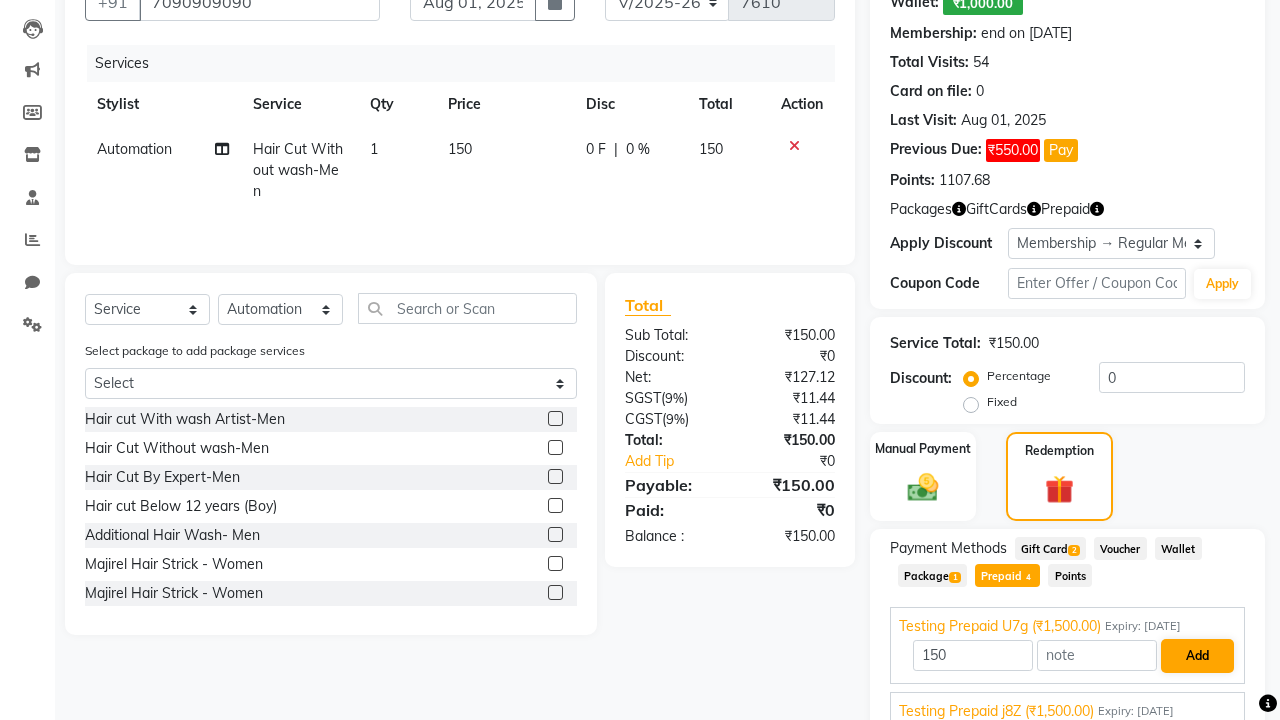 scroll, scrollTop: 0, scrollLeft: 0, axis: both 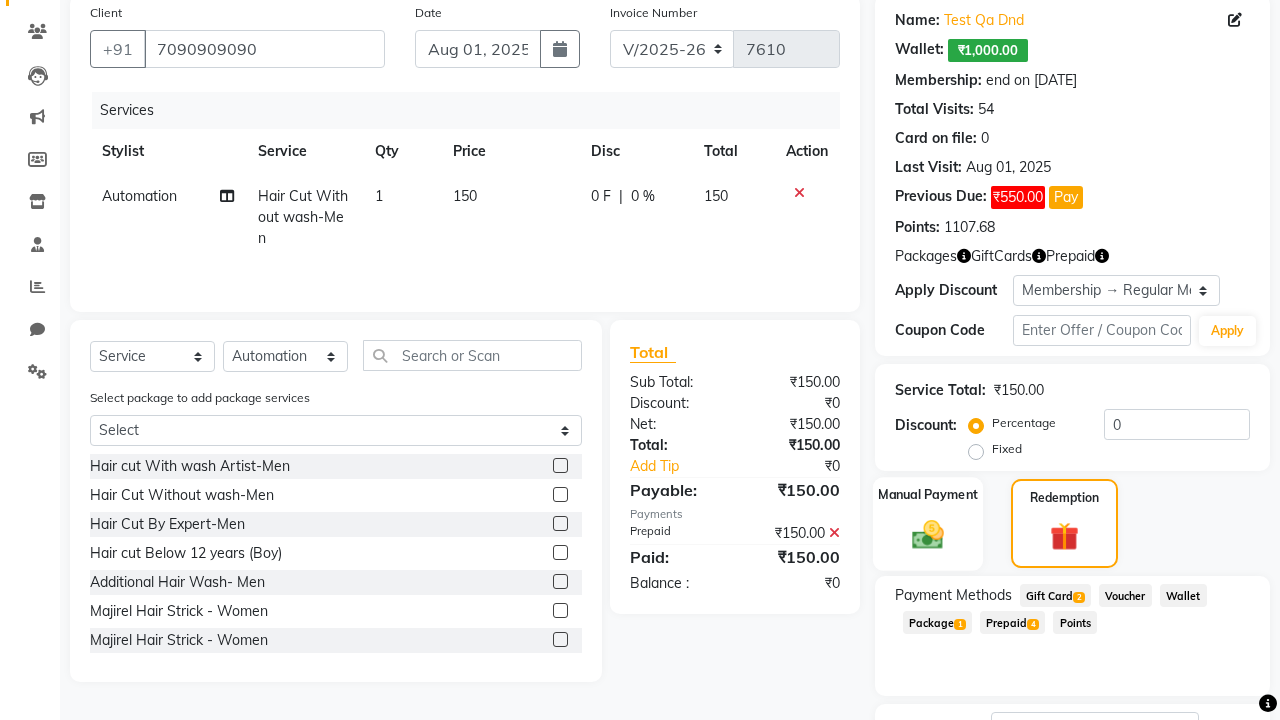 click 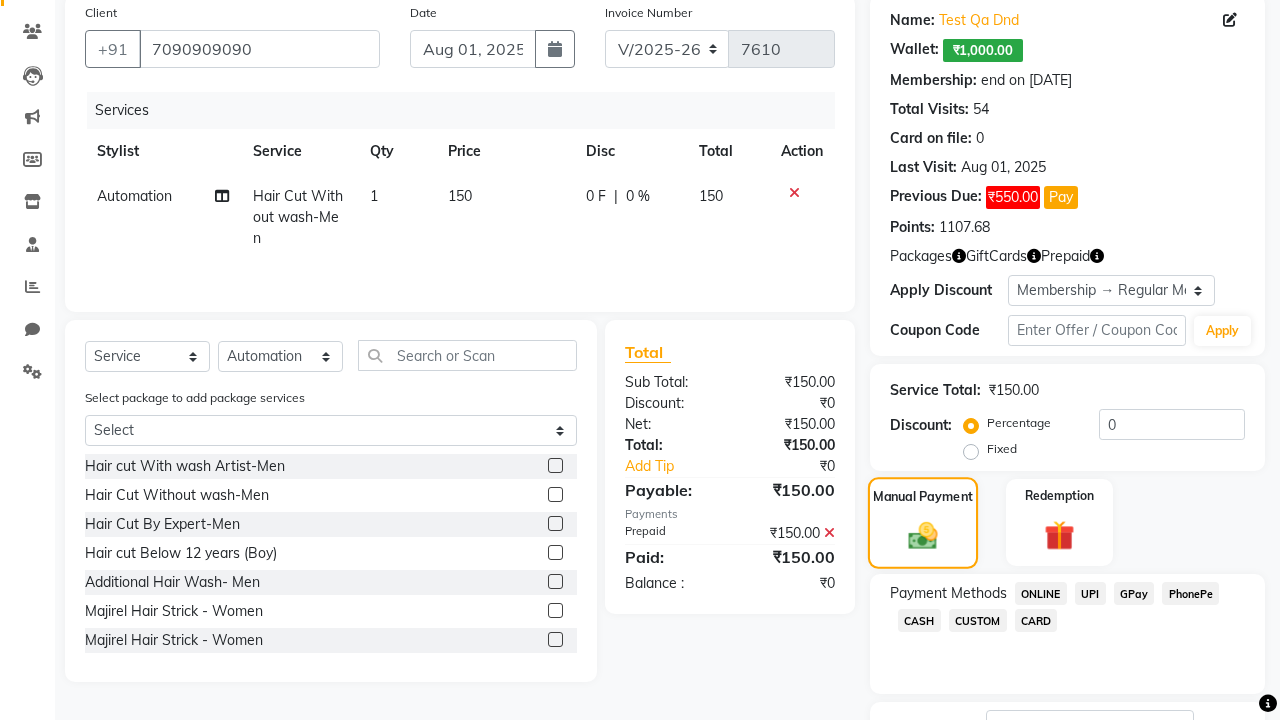 scroll, scrollTop: 314, scrollLeft: 0, axis: vertical 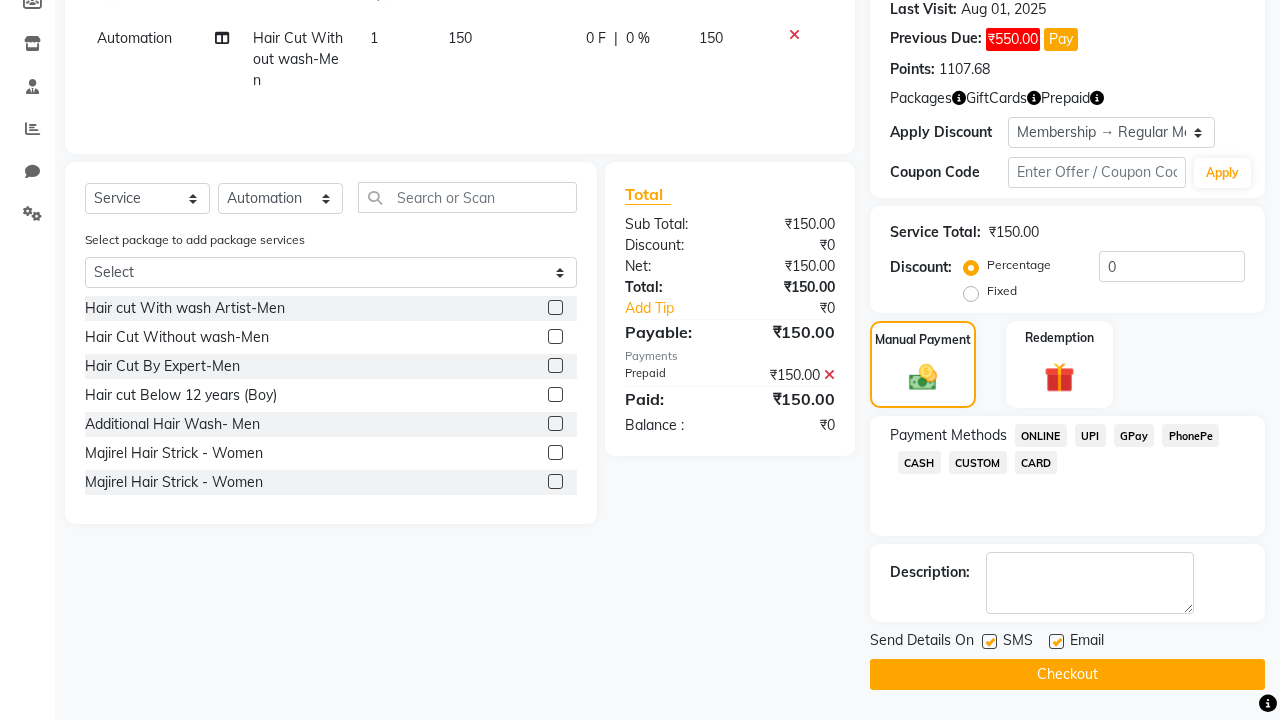 click on "ONLINE" 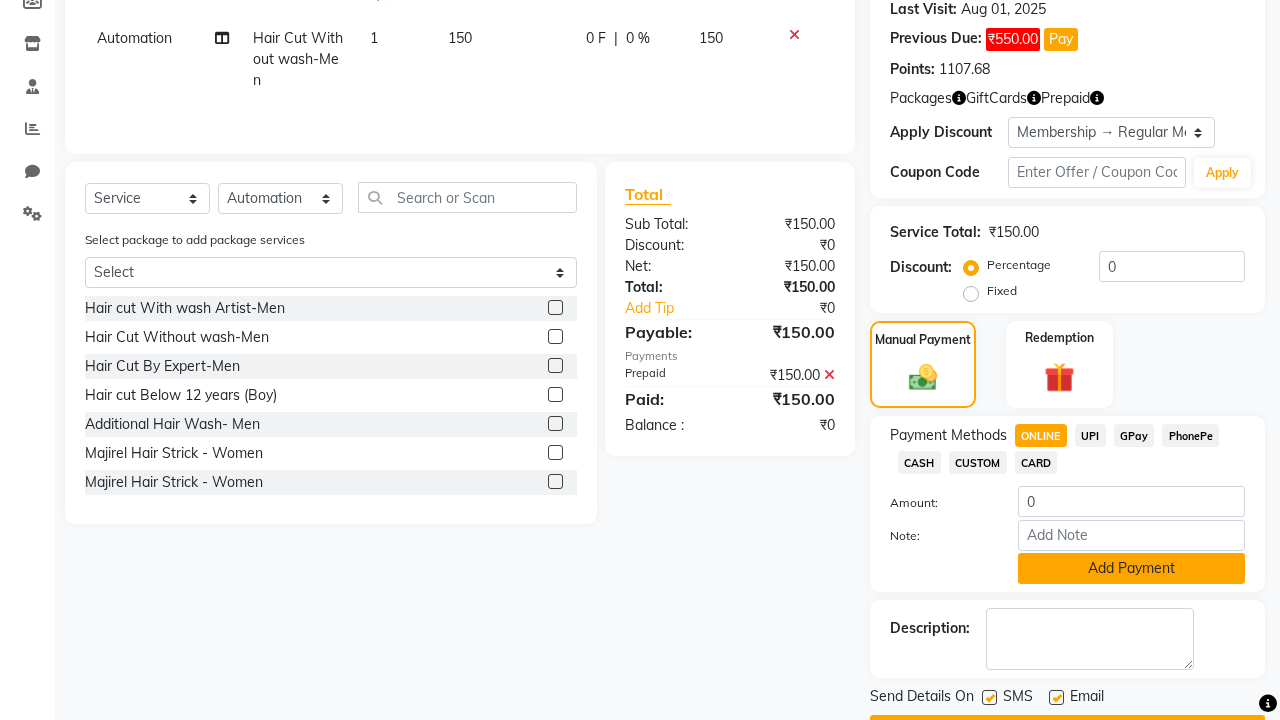 click on "Add Payment" 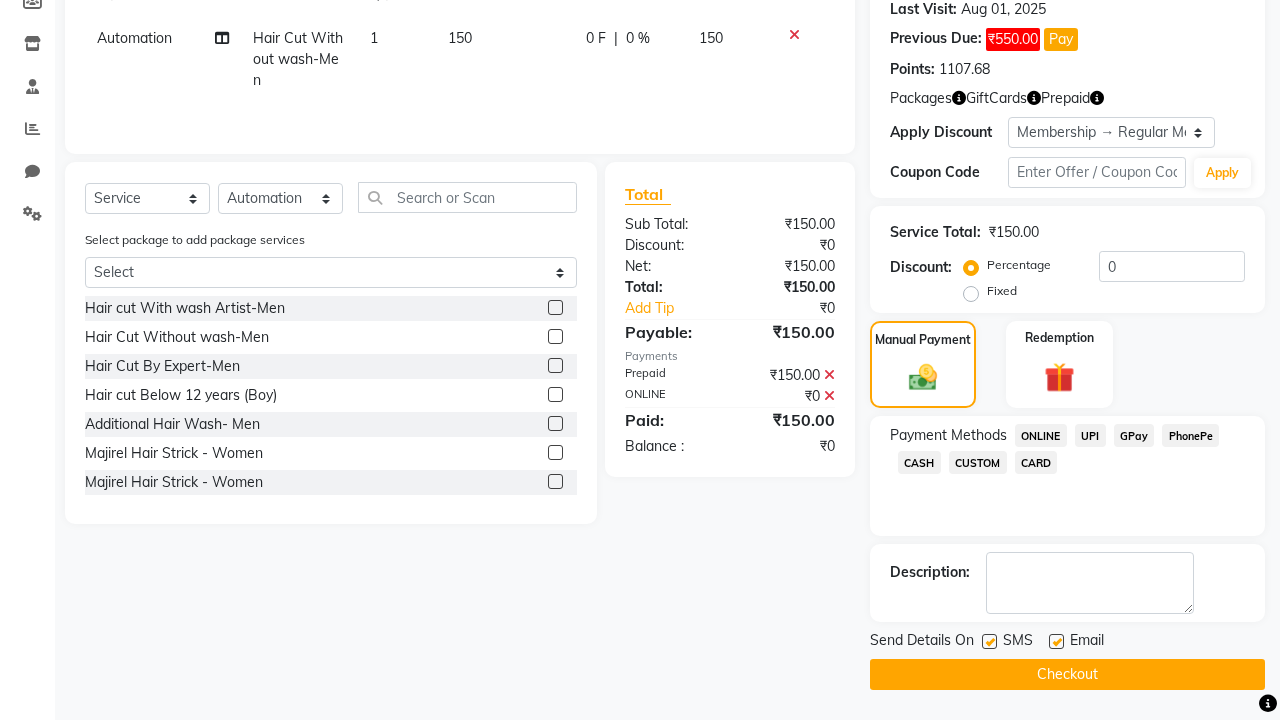 click 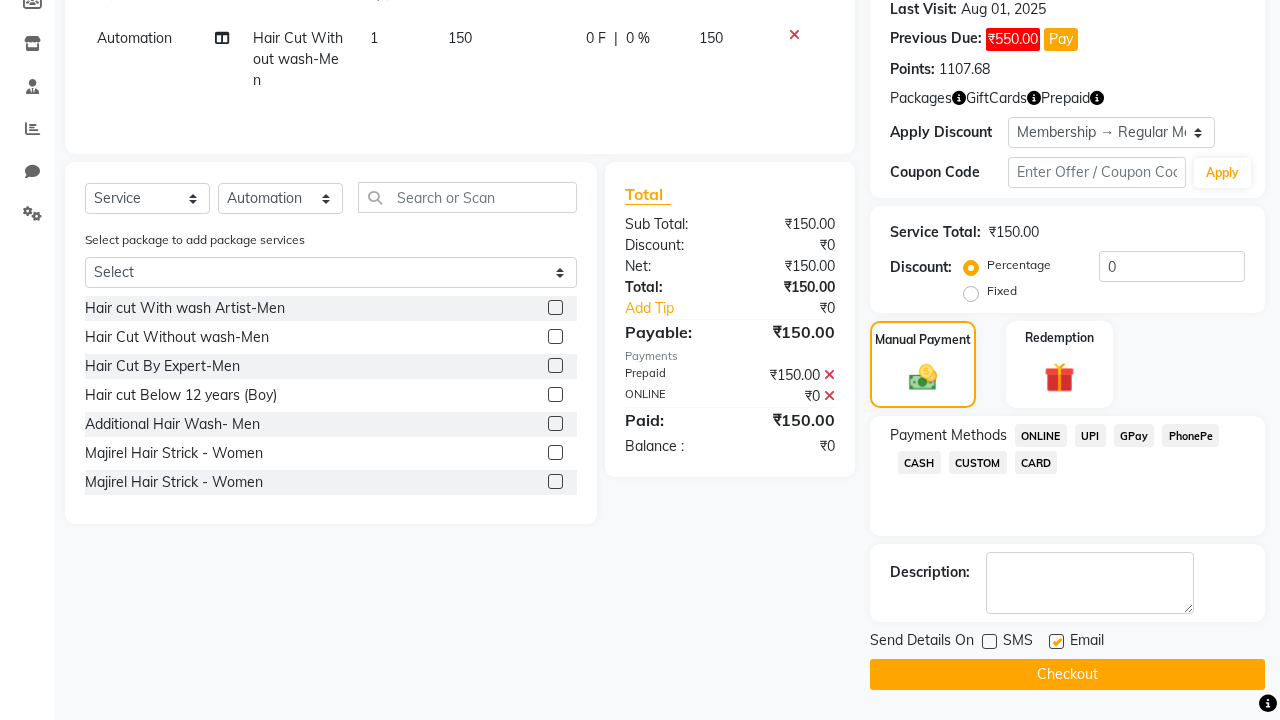 click 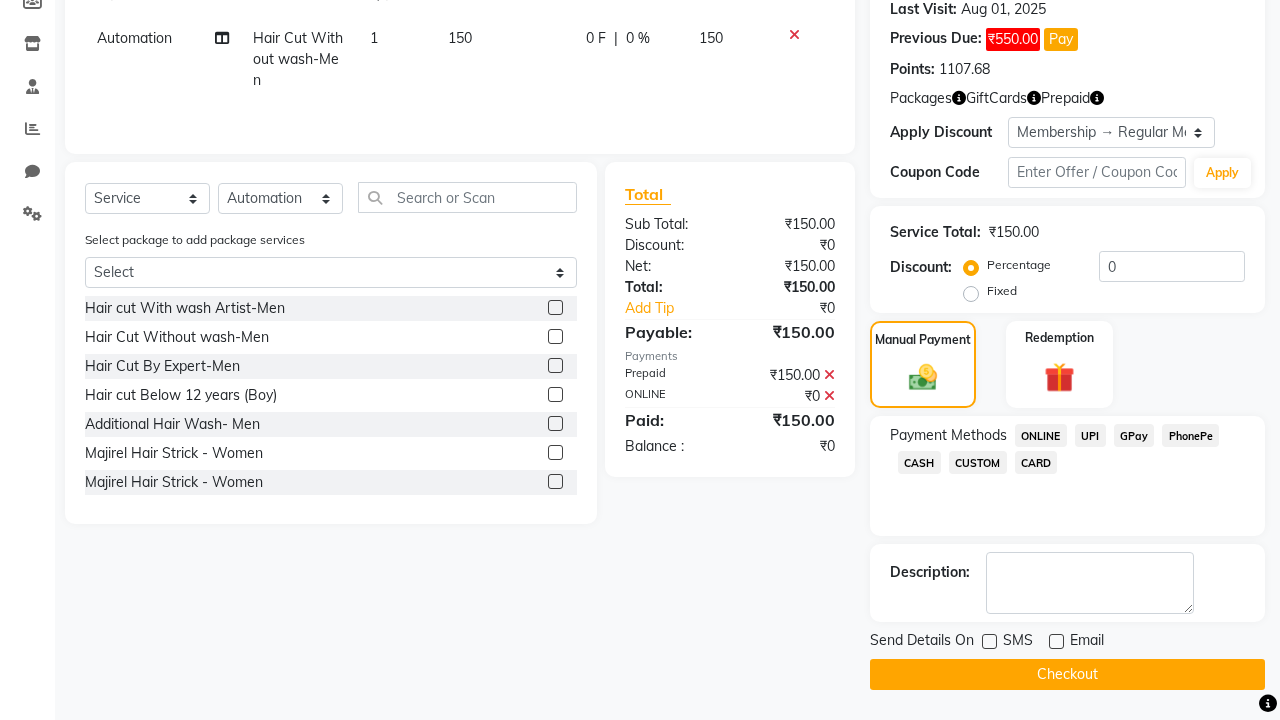click on "Checkout" 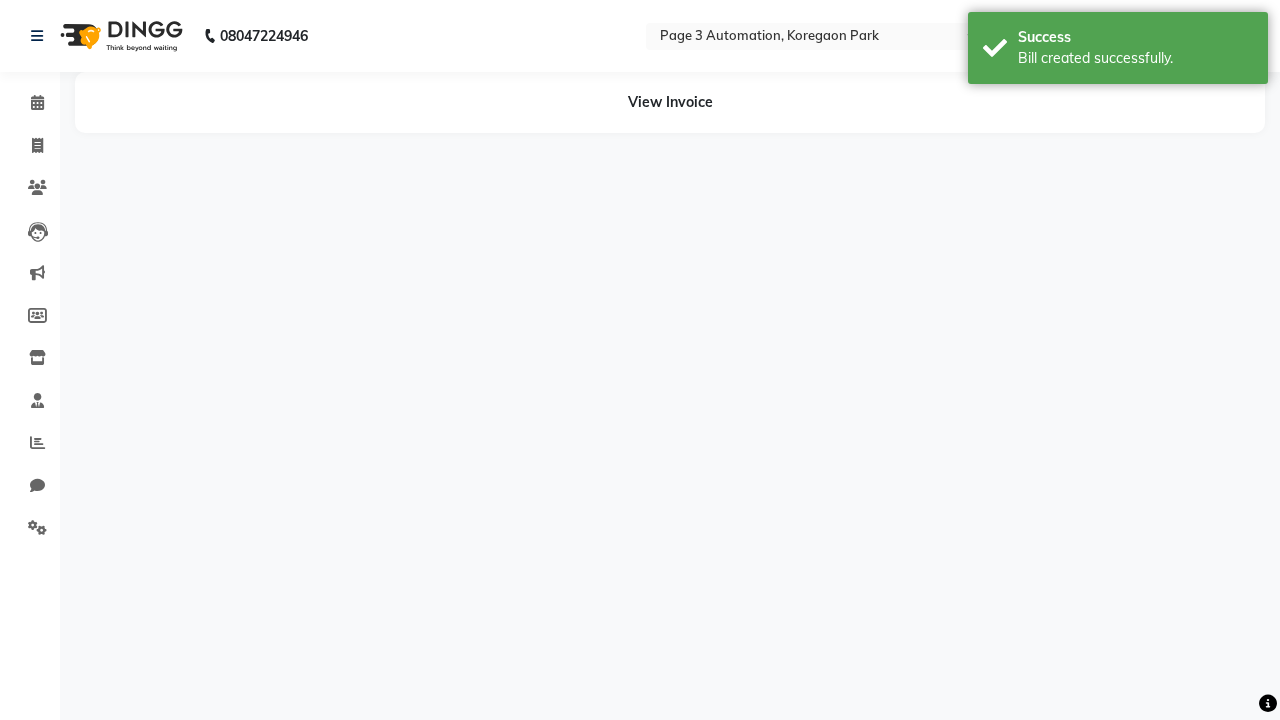 scroll, scrollTop: 0, scrollLeft: 0, axis: both 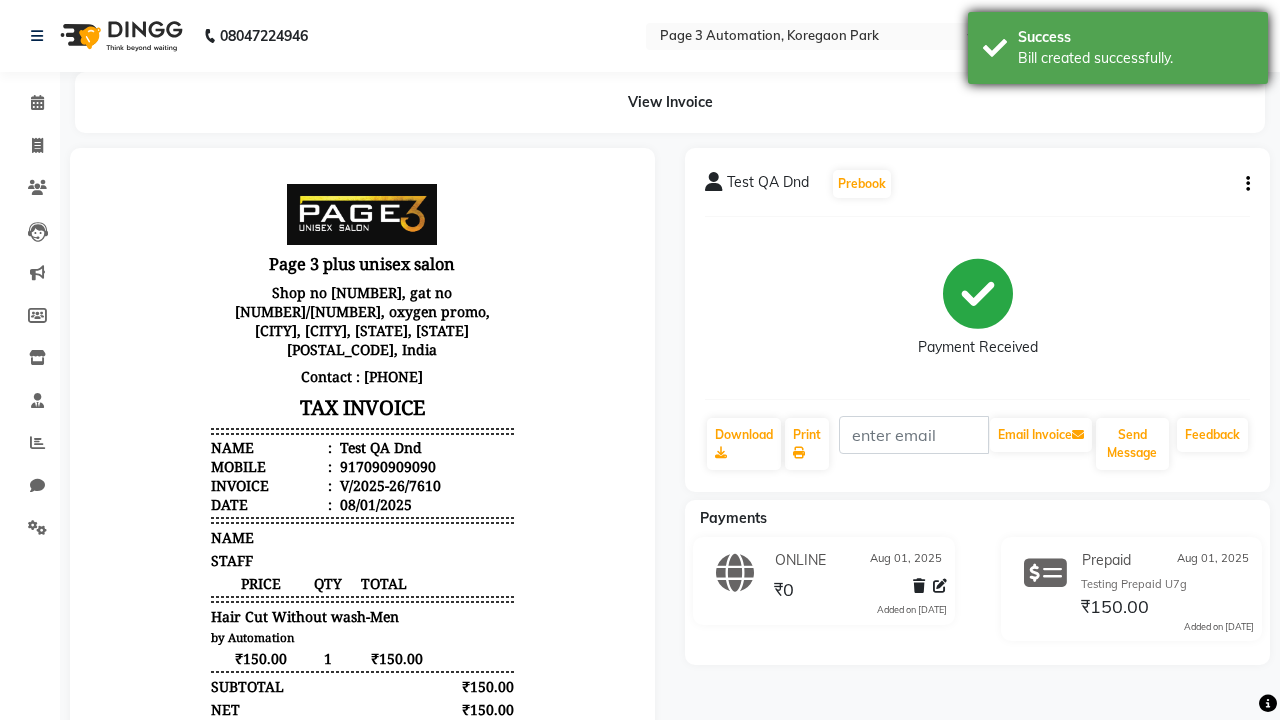 click on "Bill created successfully." at bounding box center [1135, 58] 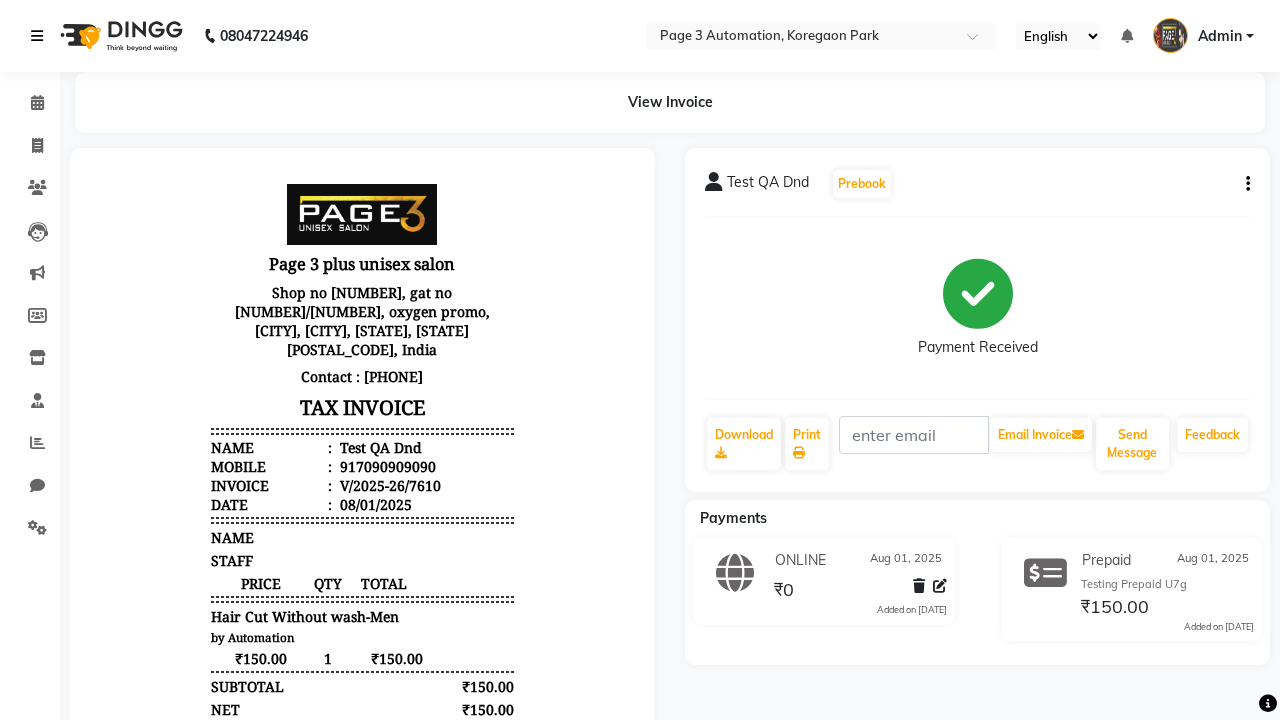 click at bounding box center (37, 36) 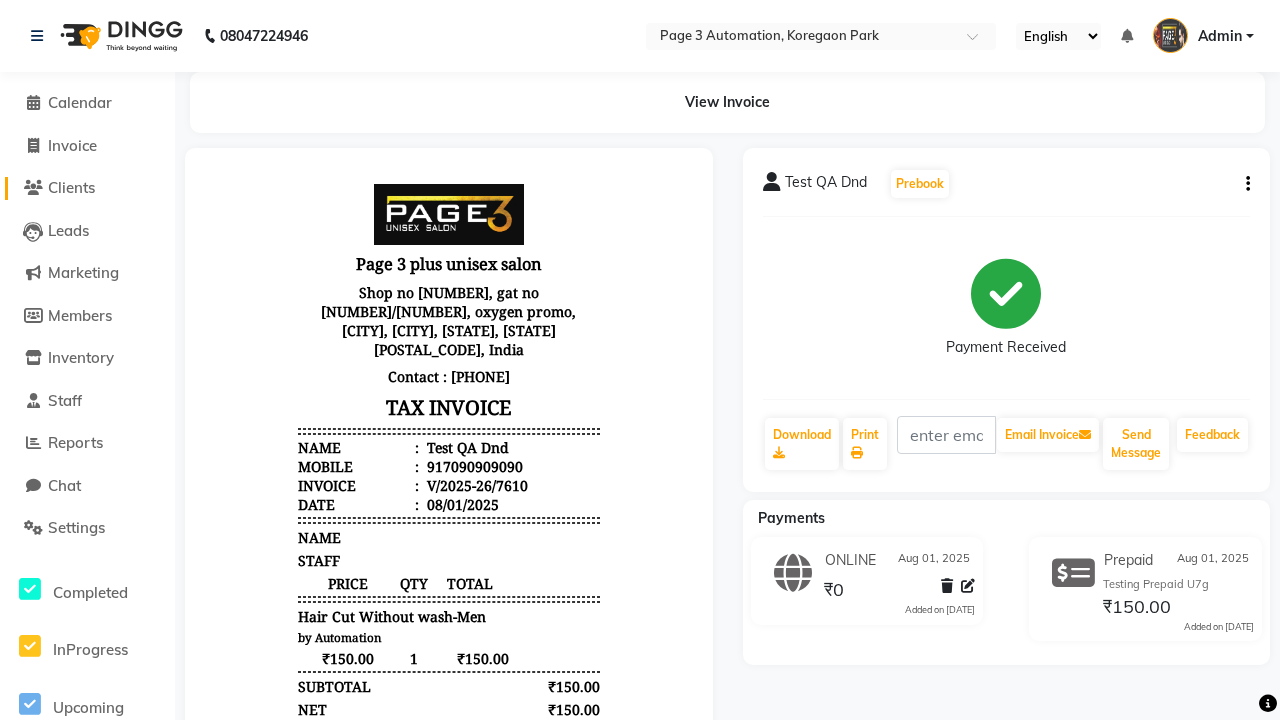 click on "Clients" 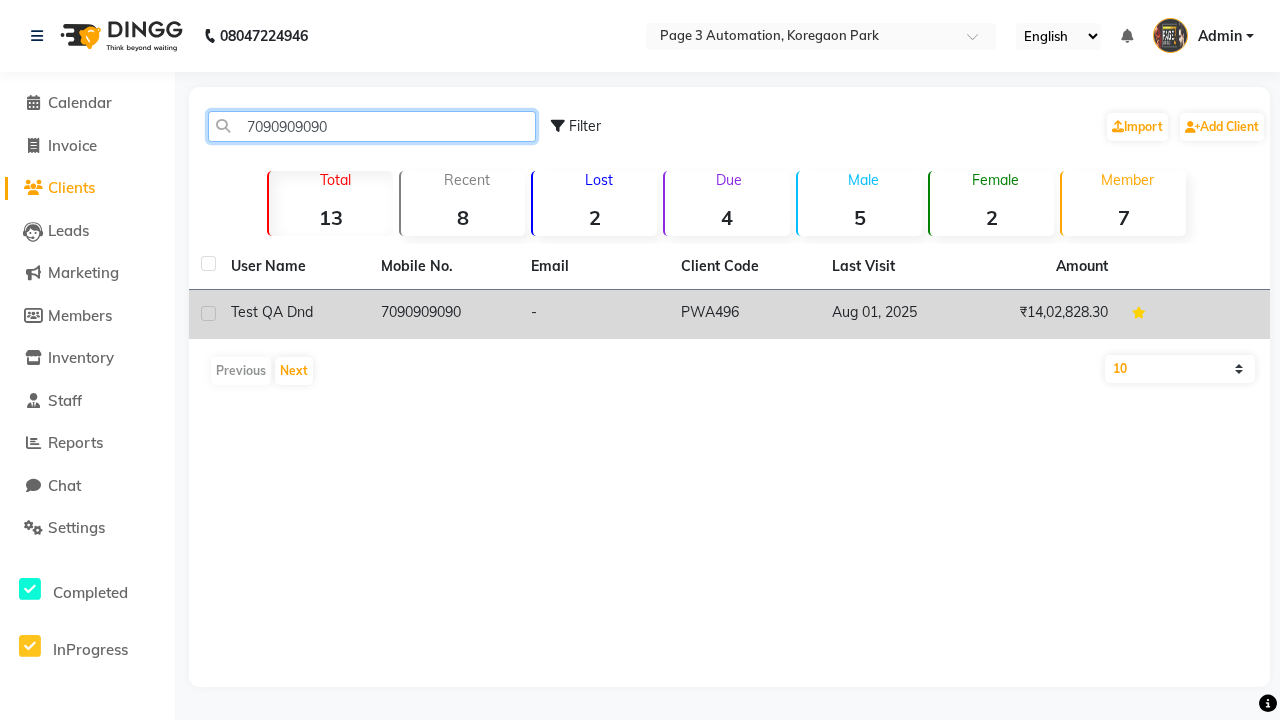 type on "7090909090" 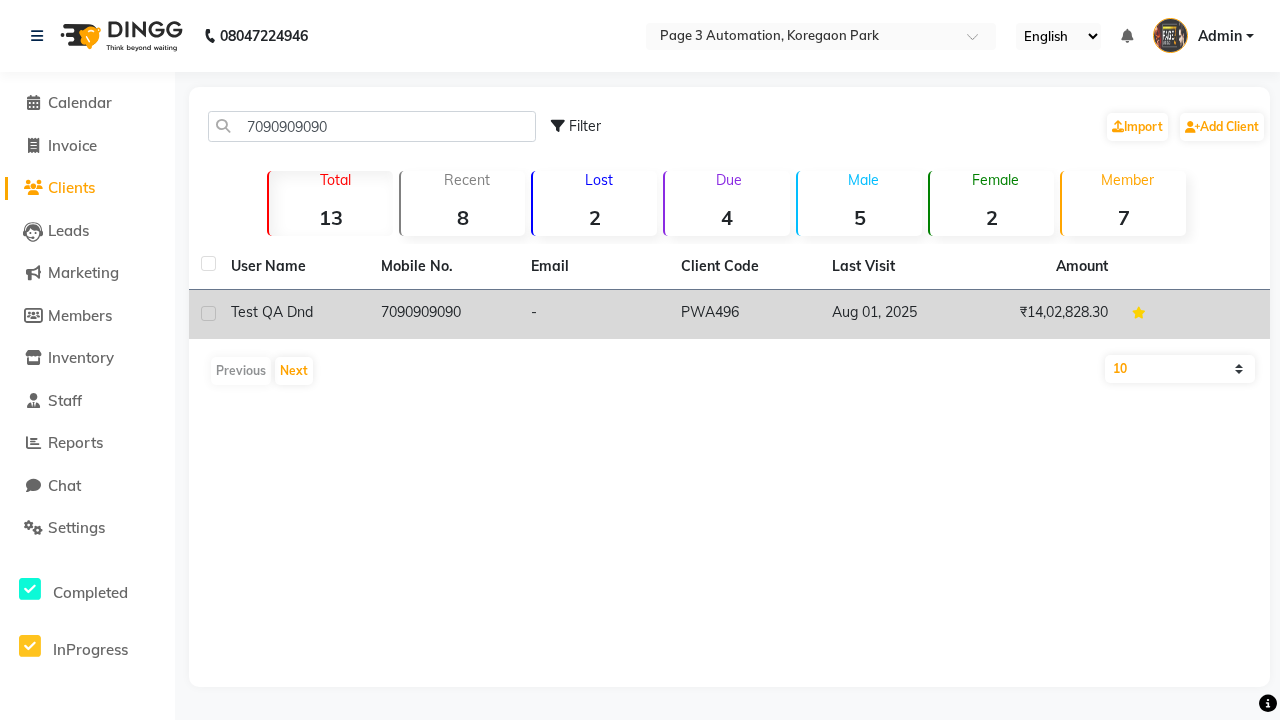 click on "7090909090" 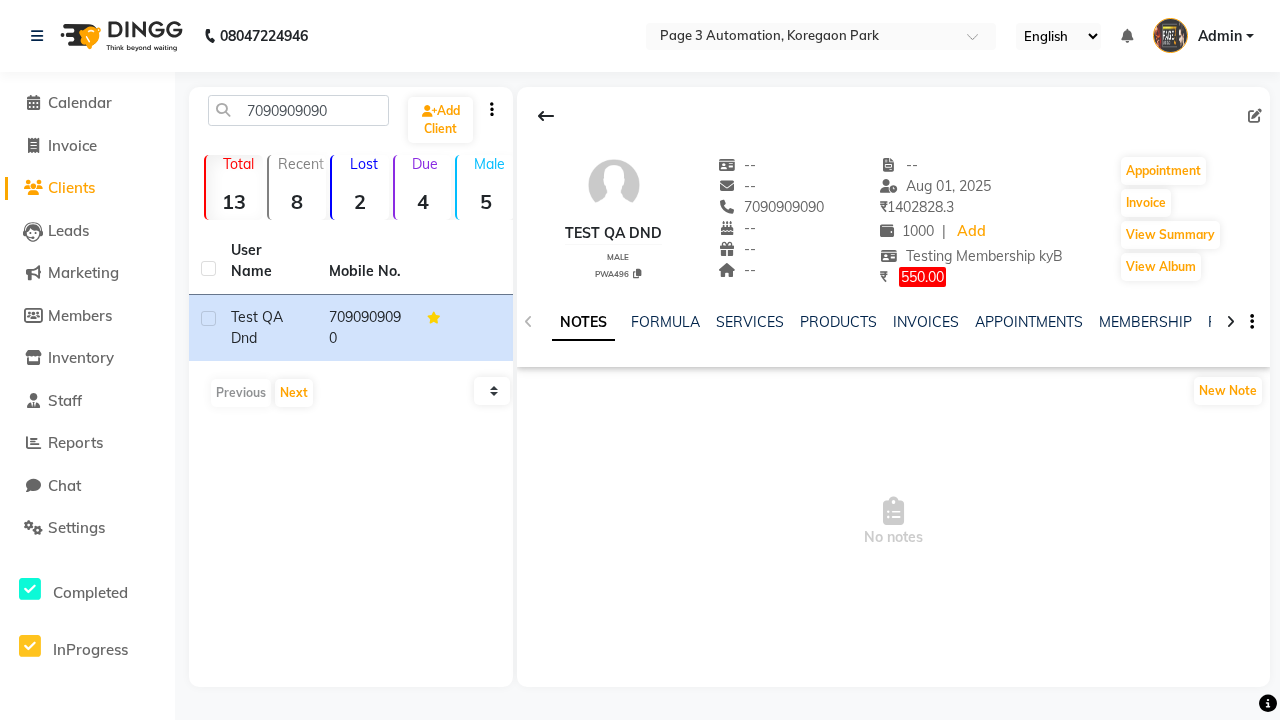 click on "VOUCHERS" 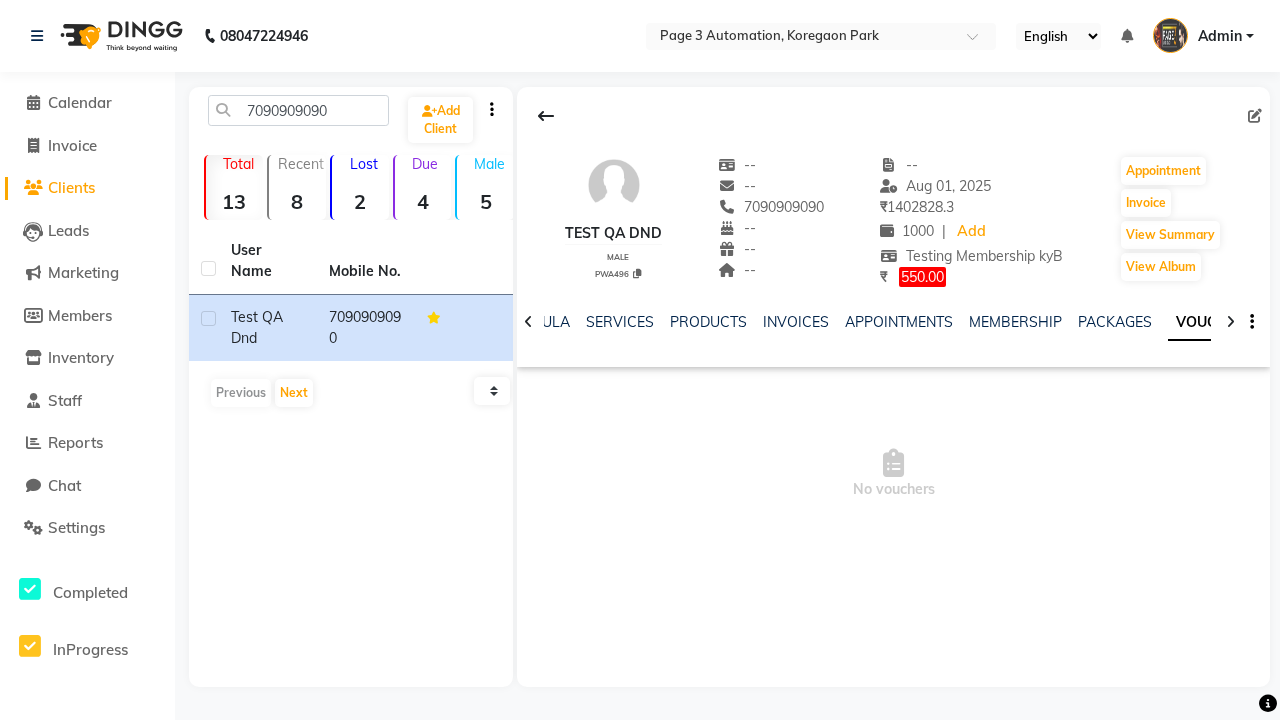 scroll, scrollTop: 0, scrollLeft: 460, axis: horizontal 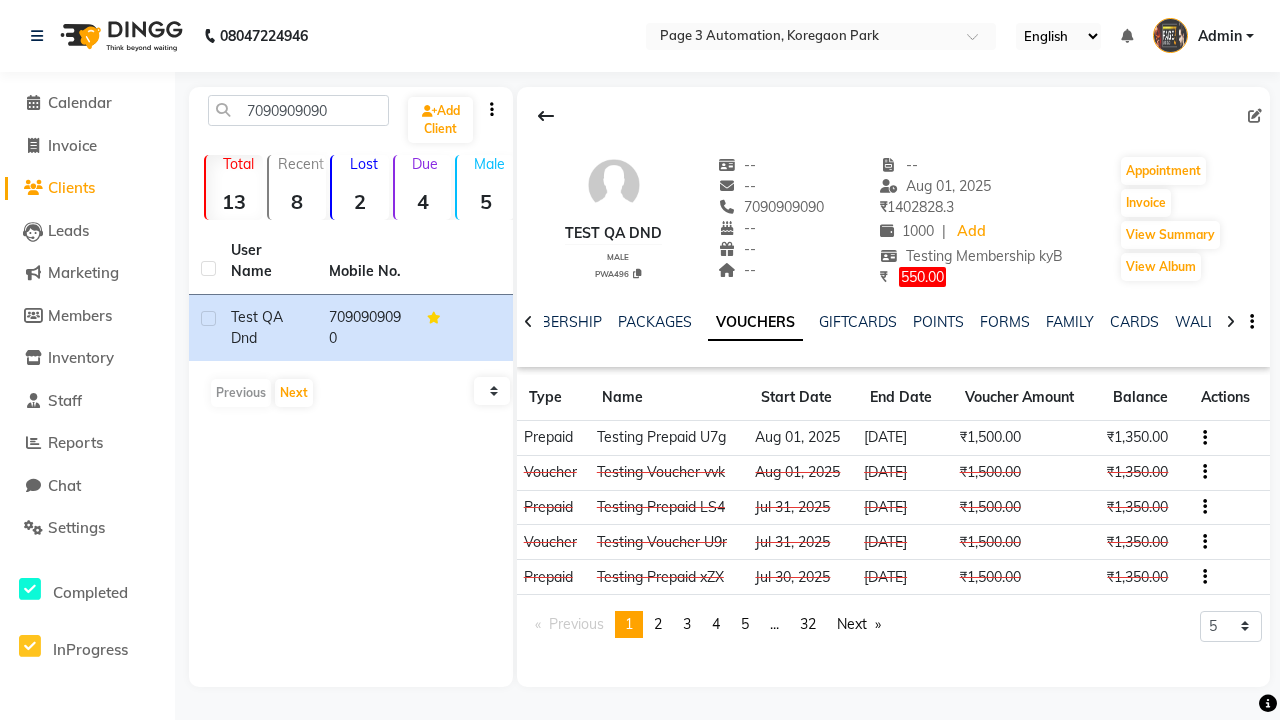 click 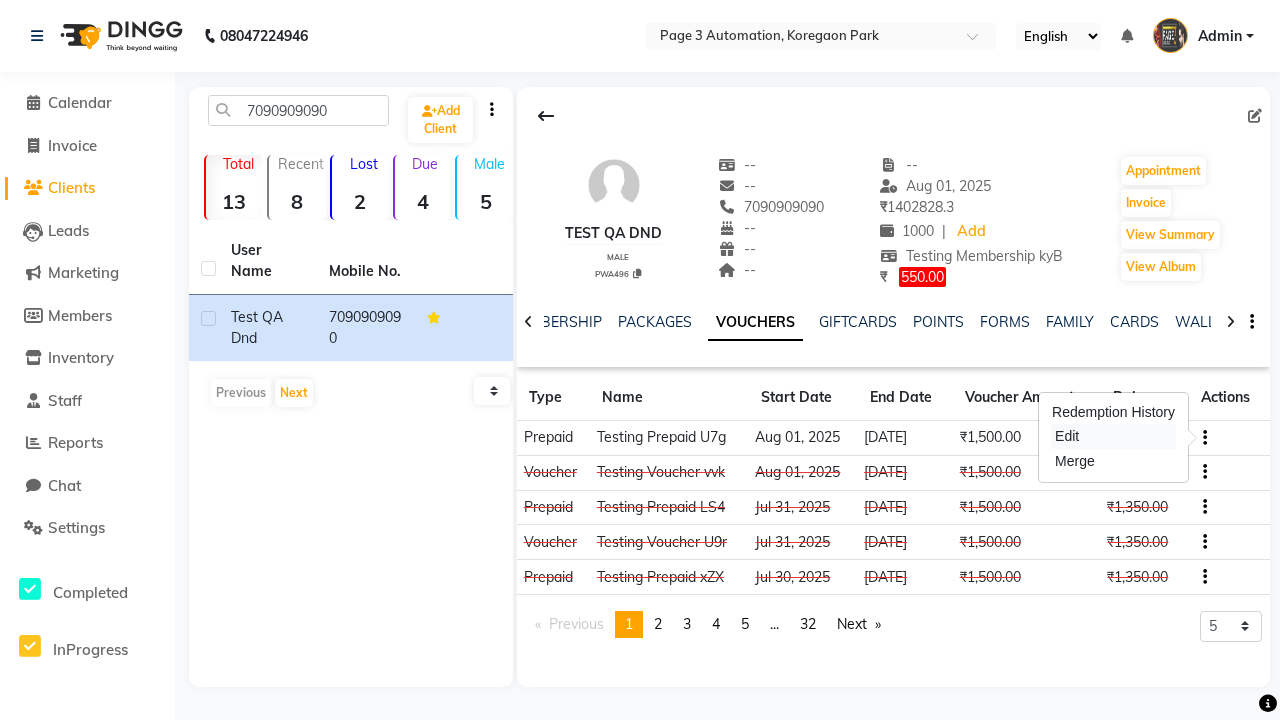 click on "Edit" at bounding box center [1113, 436] 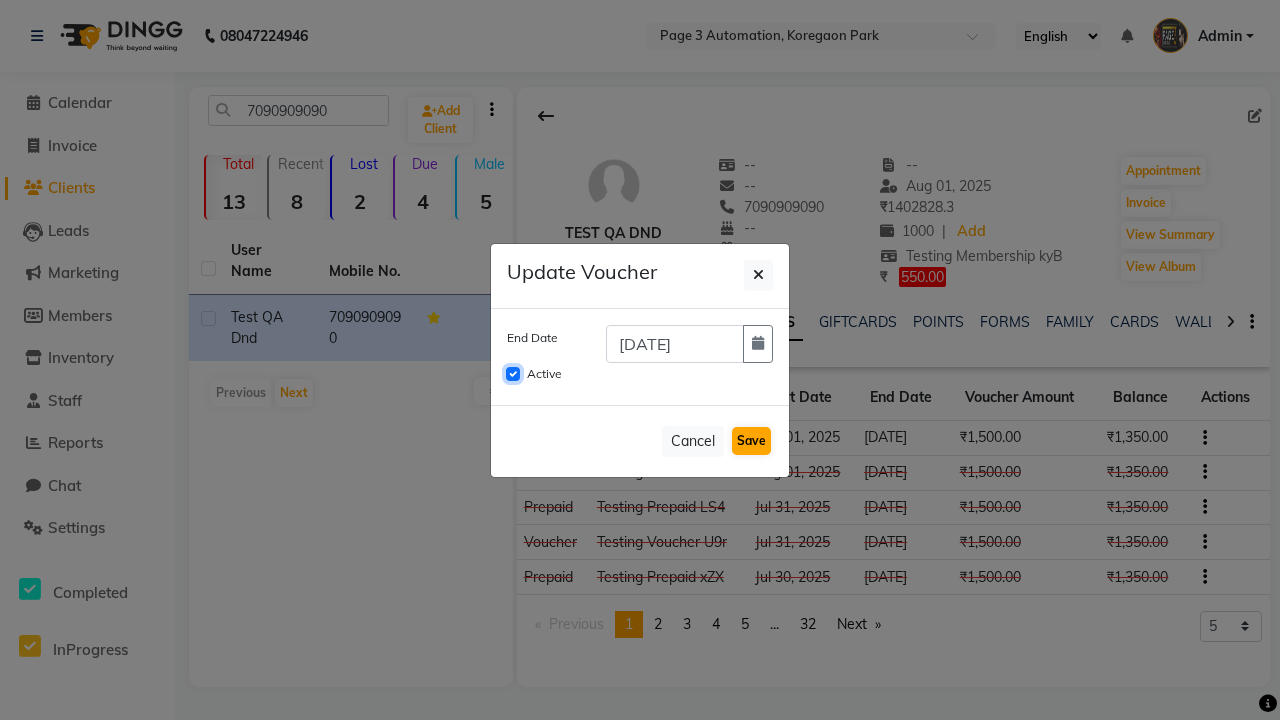 click on "Active" at bounding box center (513, 374) 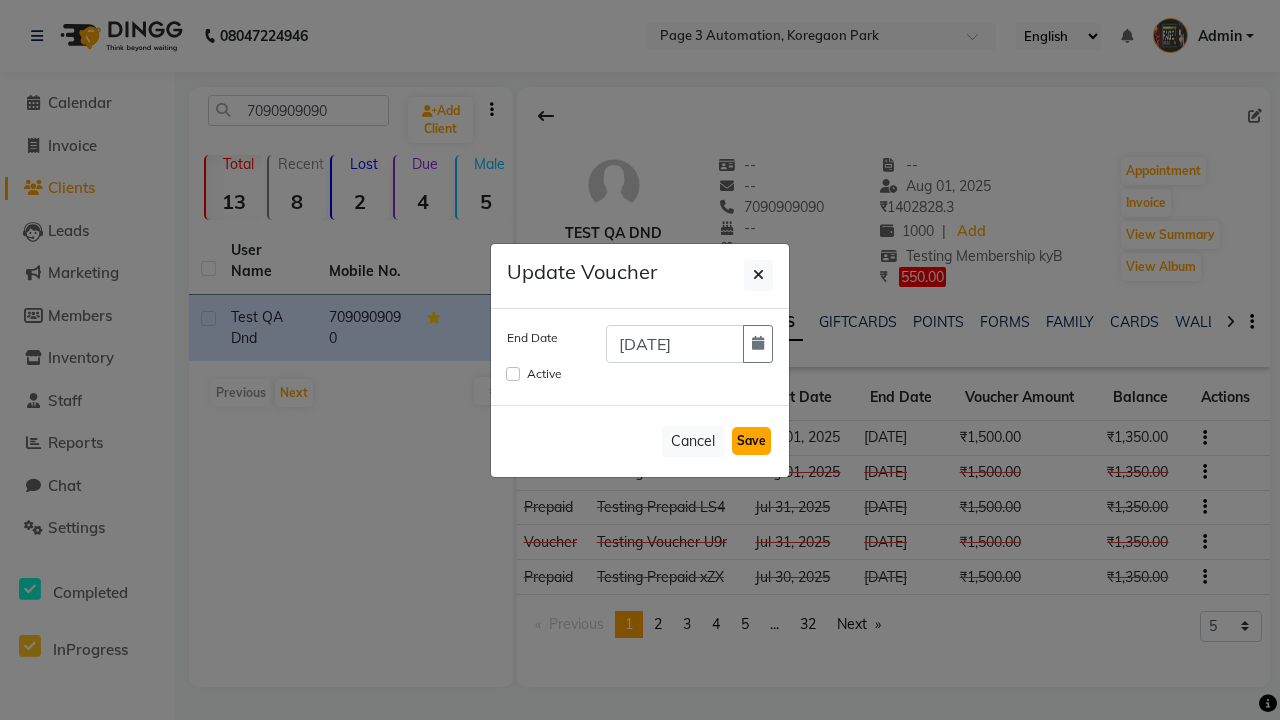 click on "Save" 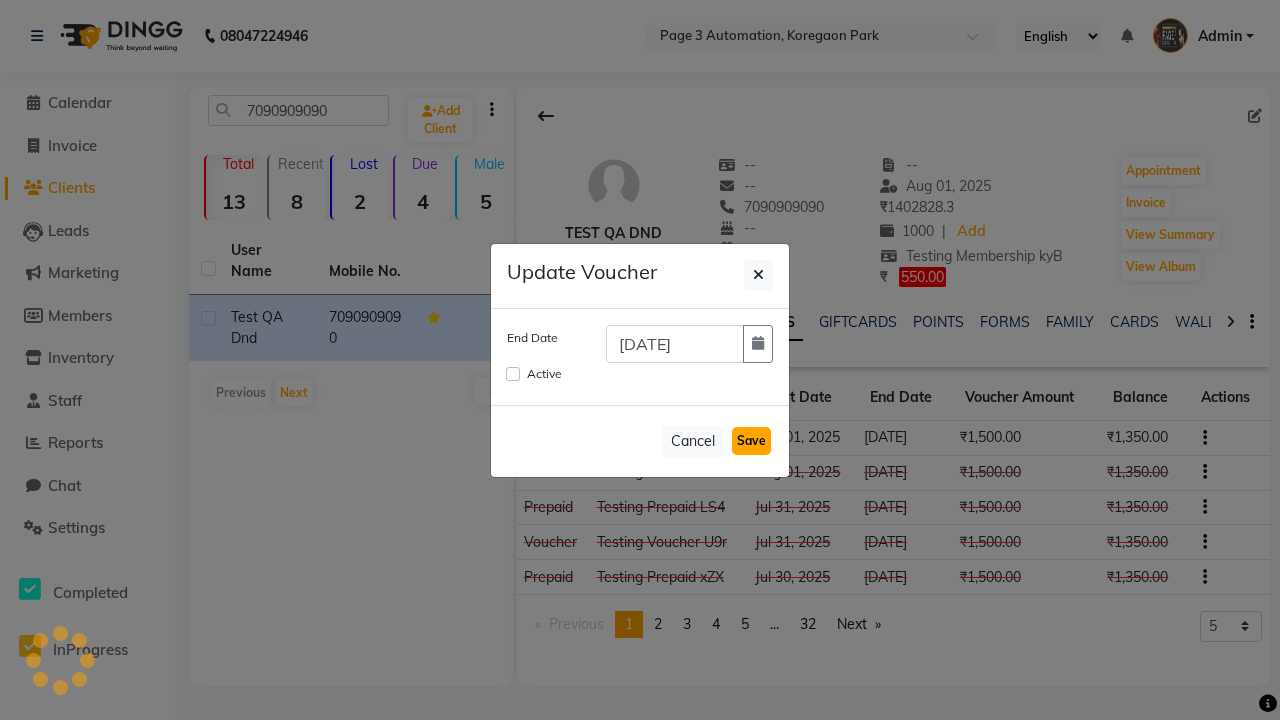 type 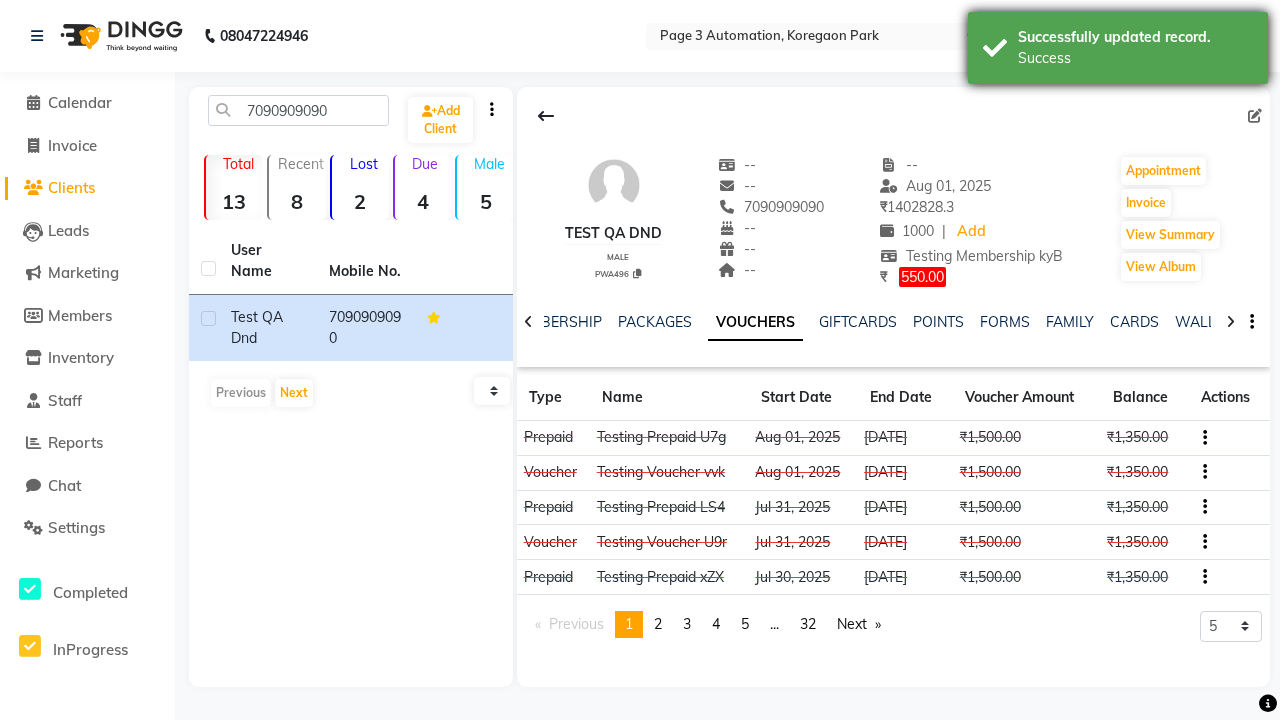 click on "Success" at bounding box center [1135, 58] 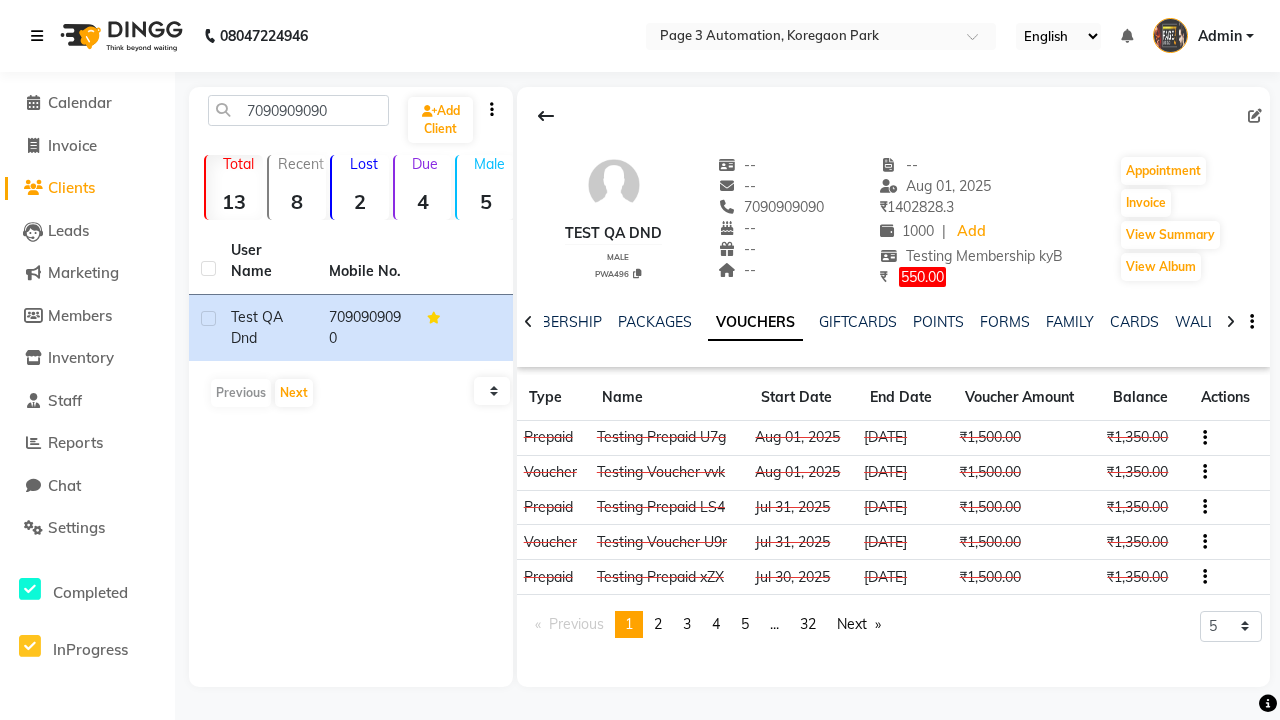 click at bounding box center [37, 36] 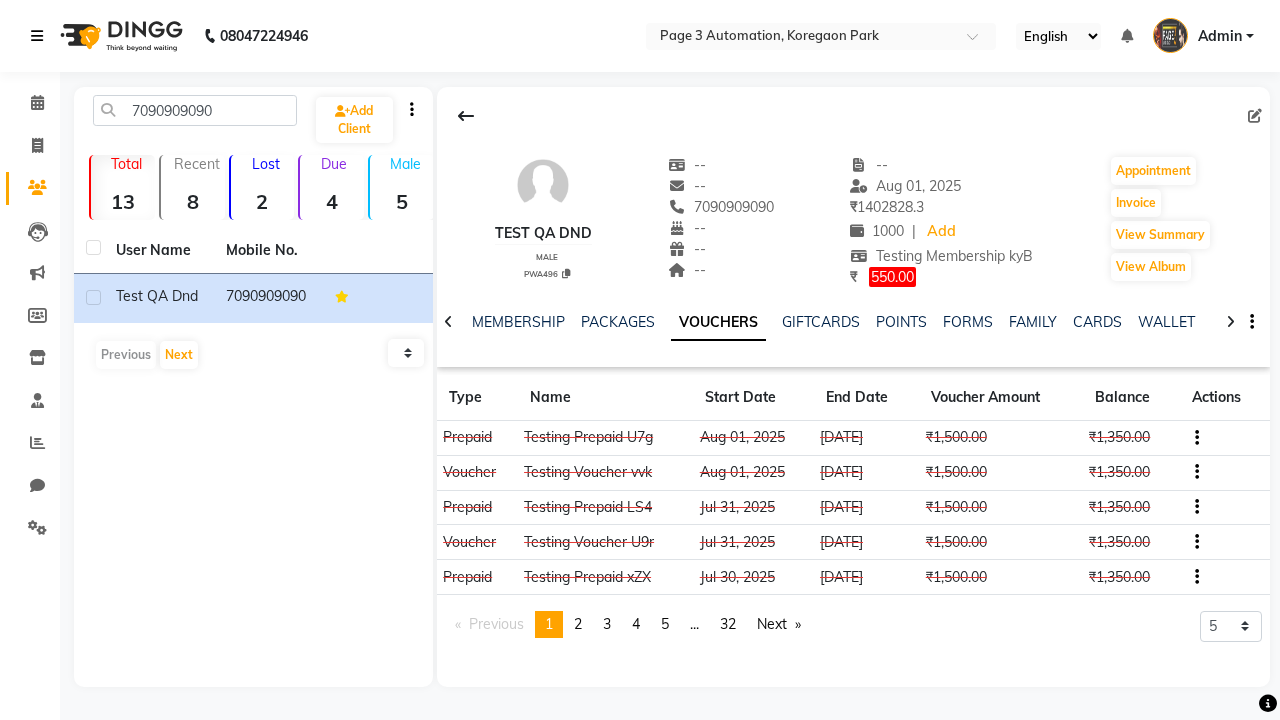 scroll, scrollTop: 0, scrollLeft: 417, axis: horizontal 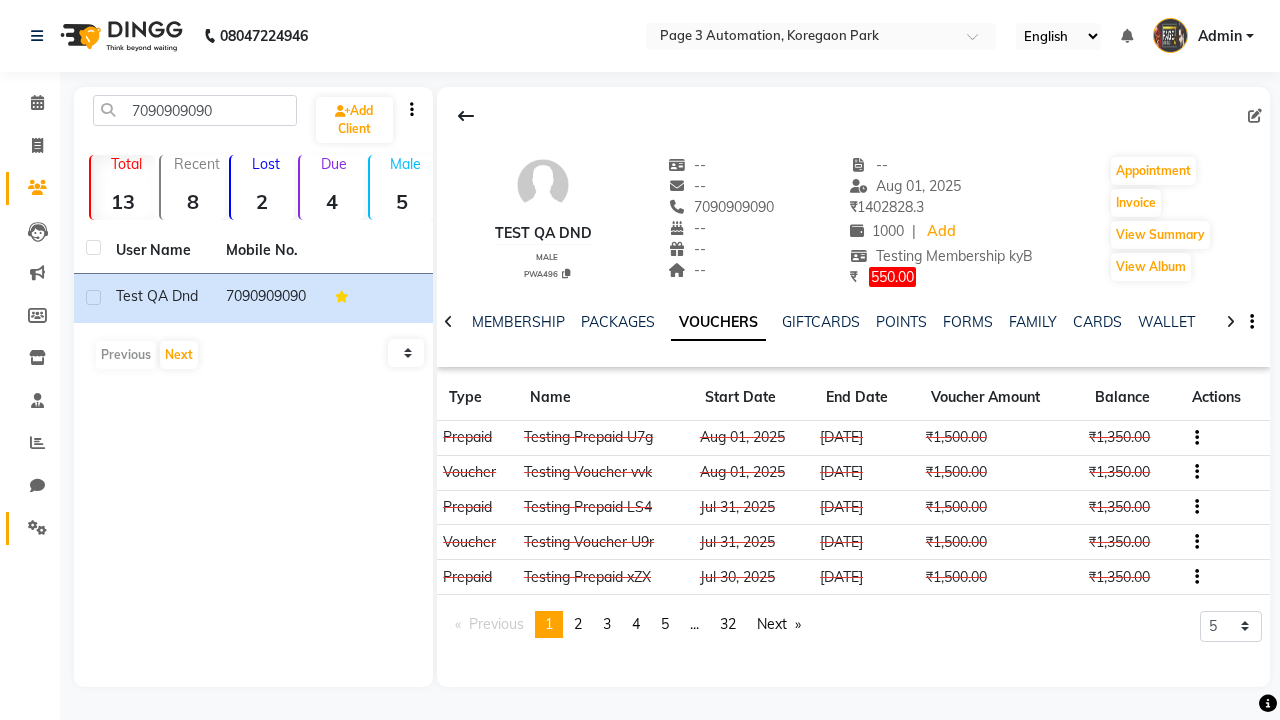 click 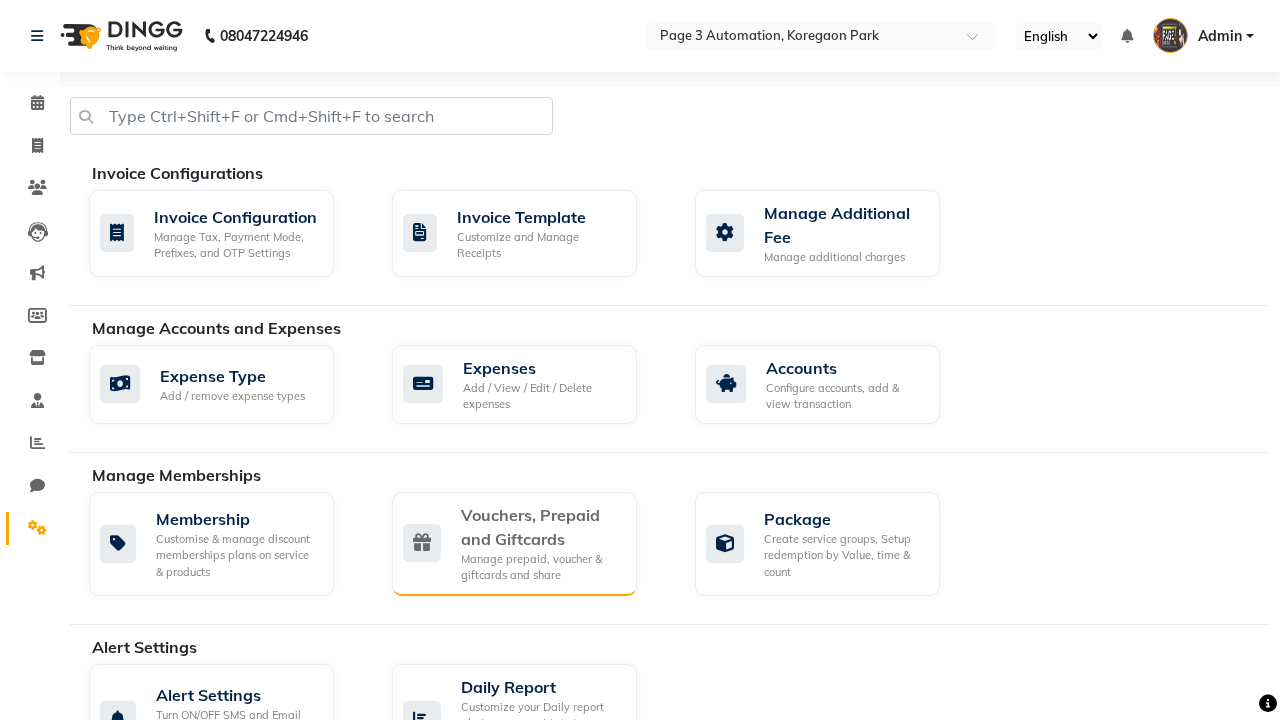 click on "Vouchers, Prepaid and Giftcards" 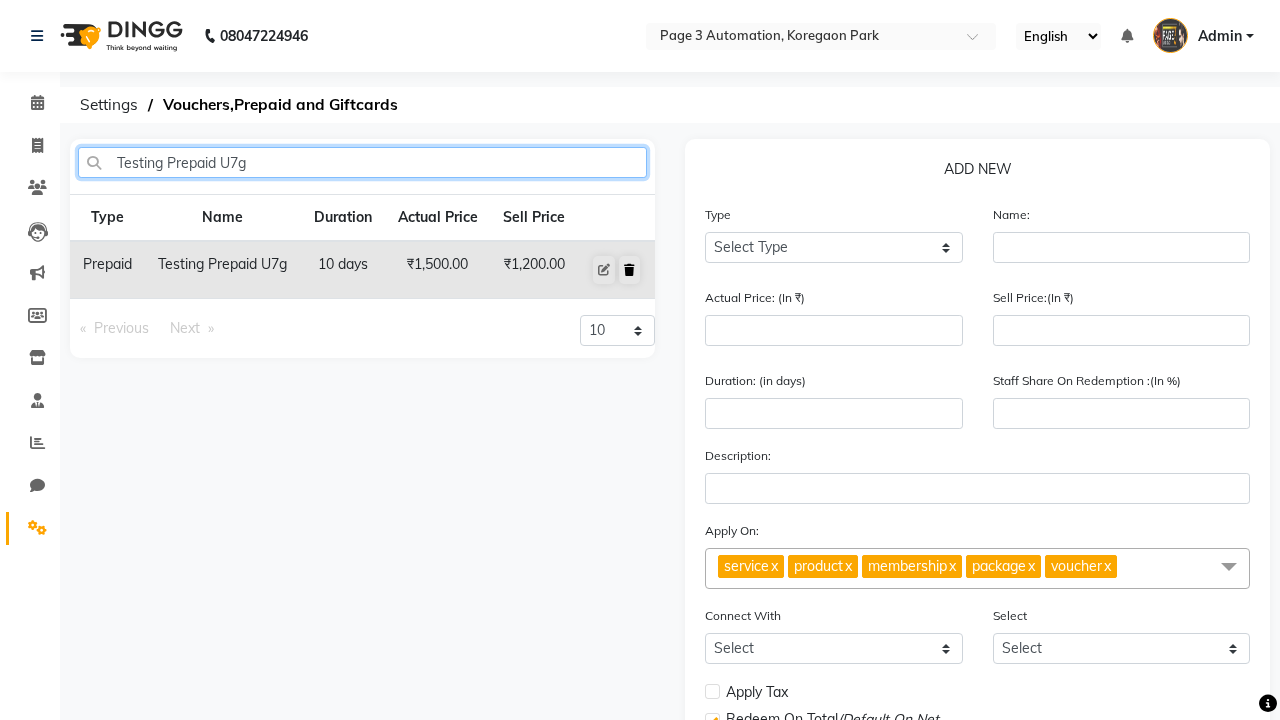 type on "Testing Prepaid U7g" 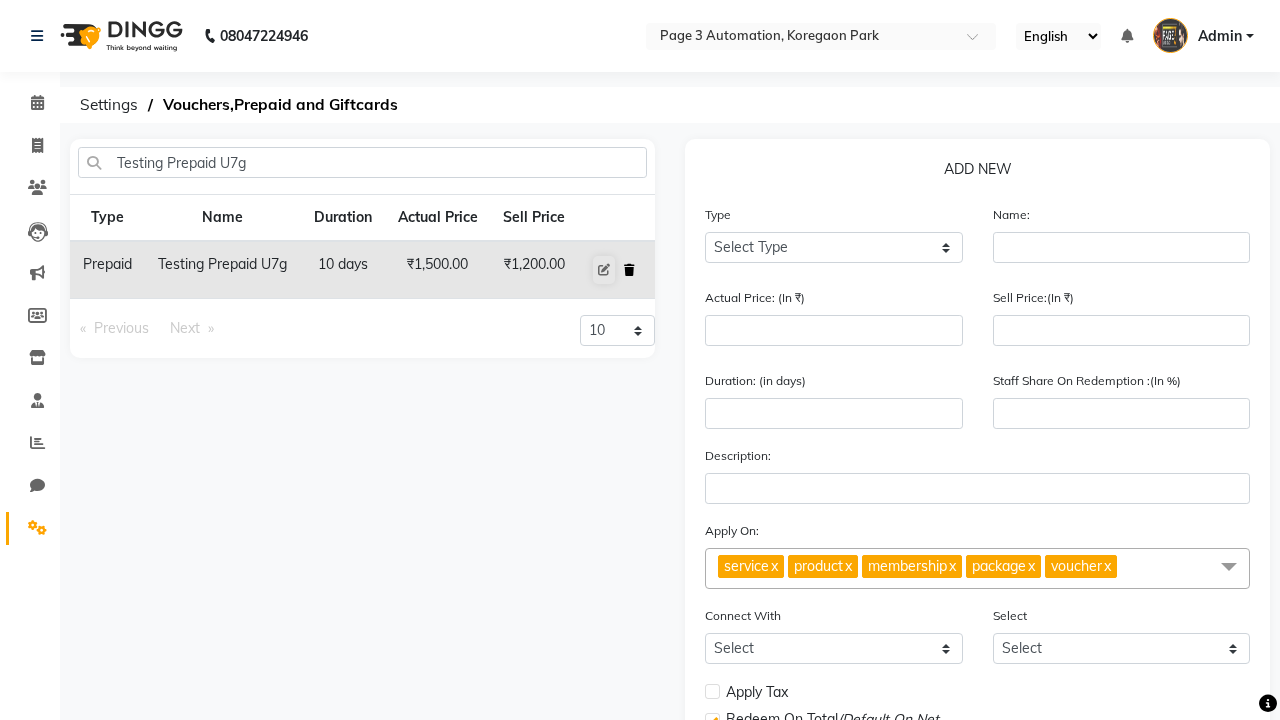 click 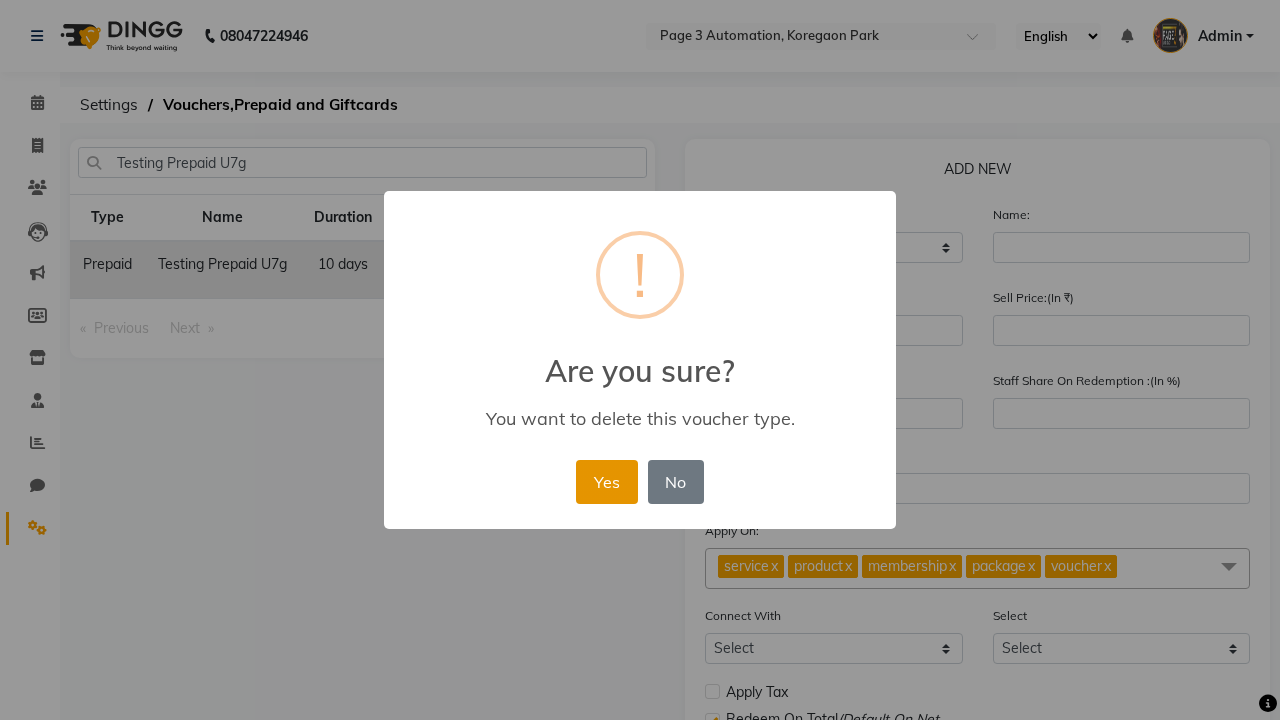 click on "Yes" at bounding box center [606, 482] 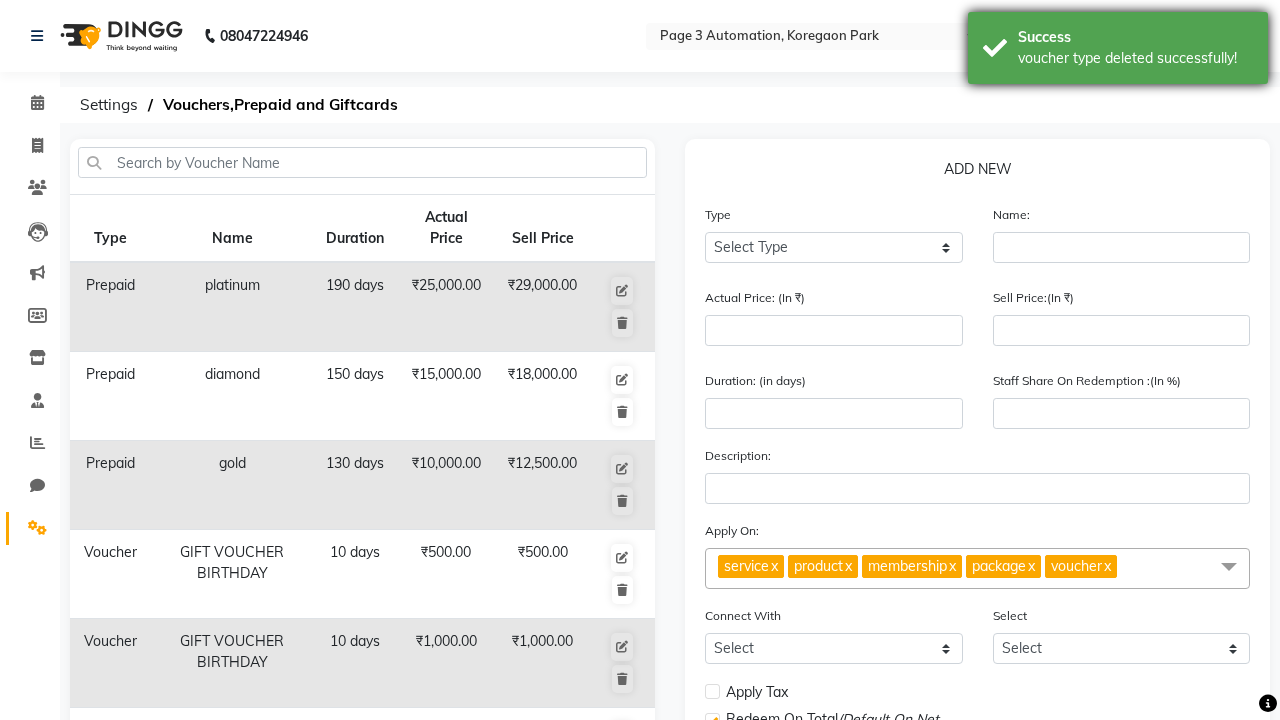 click on "voucher type deleted successfully!" at bounding box center (1135, 58) 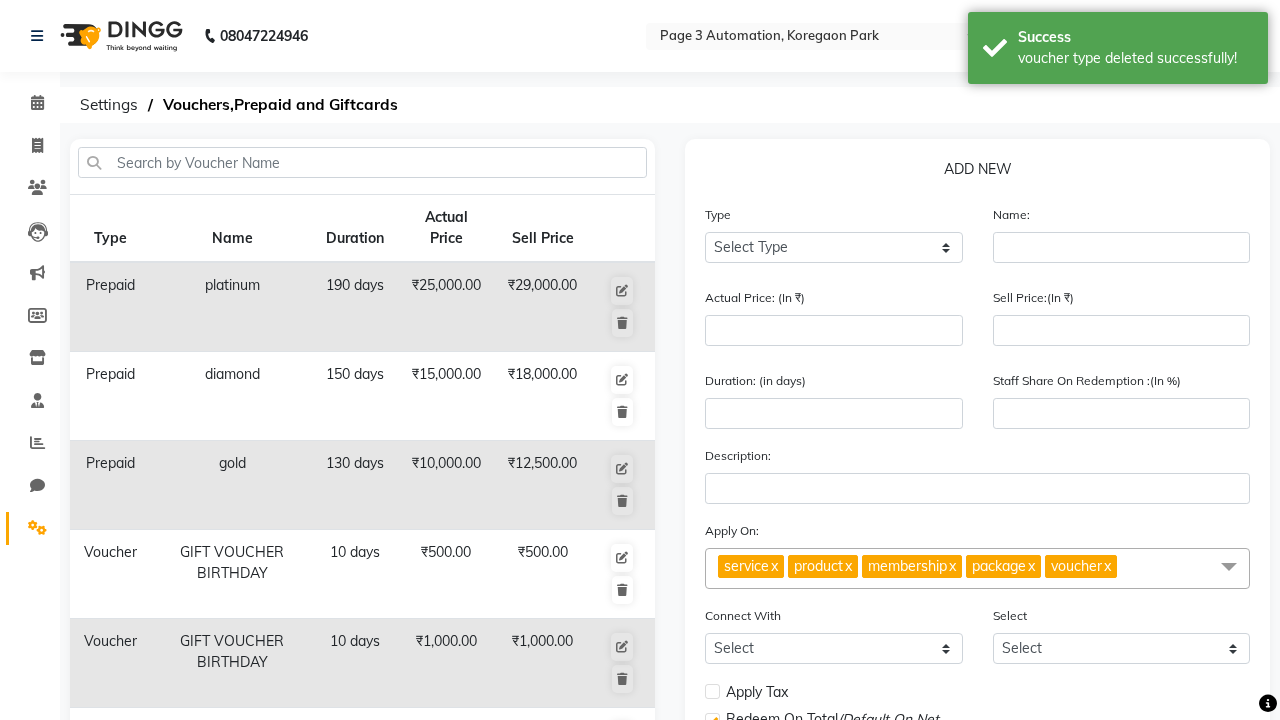 click on "Admin" at bounding box center [1220, 36] 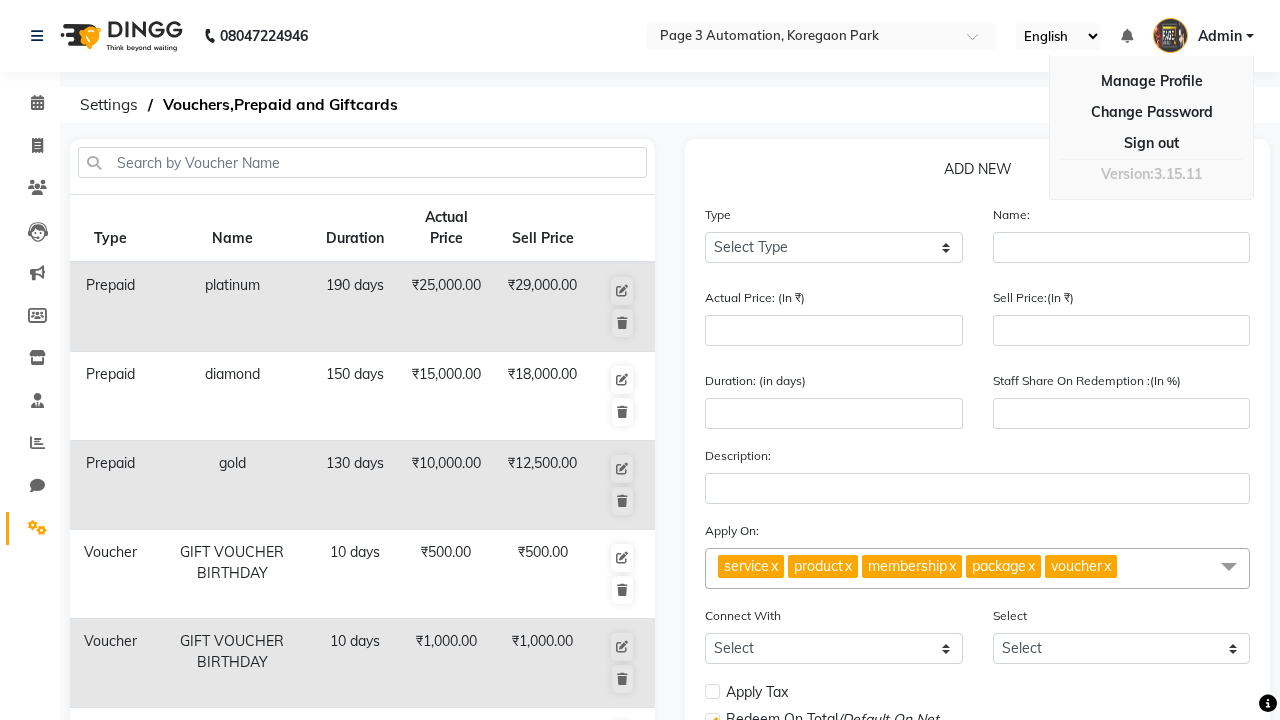 scroll, scrollTop: 0, scrollLeft: 5, axis: horizontal 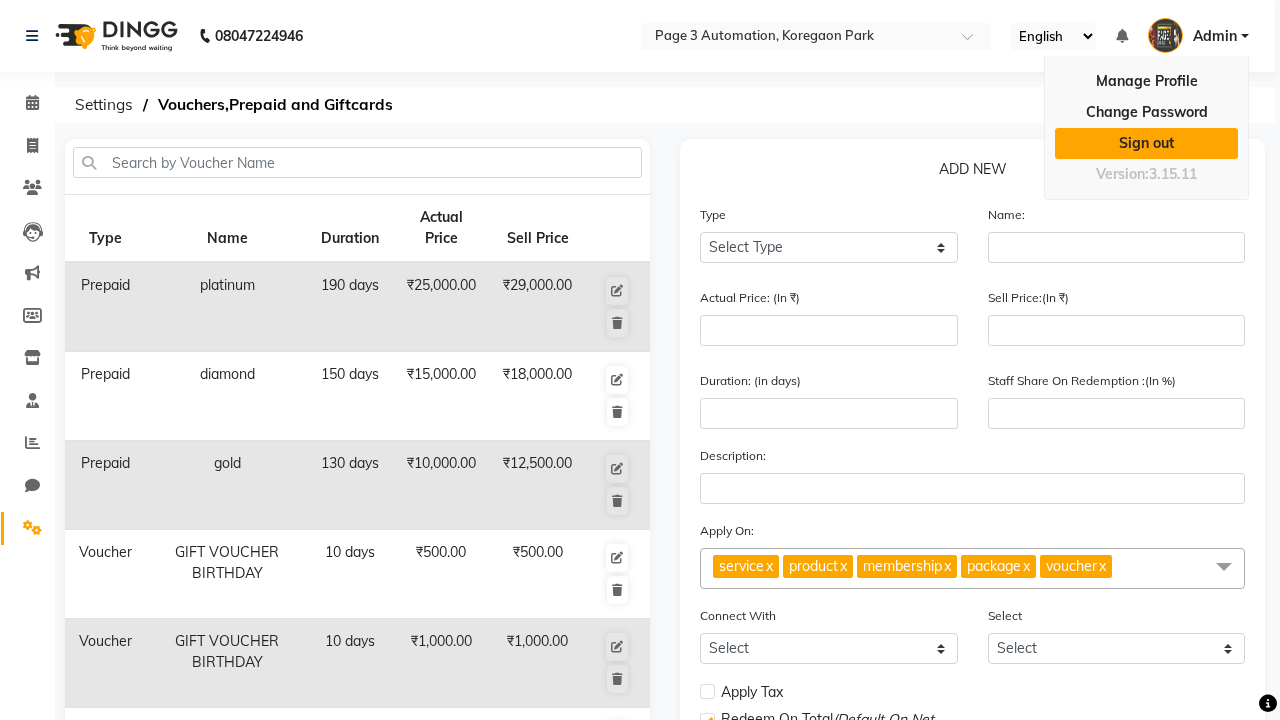 click on "Sign out" at bounding box center [1146, 143] 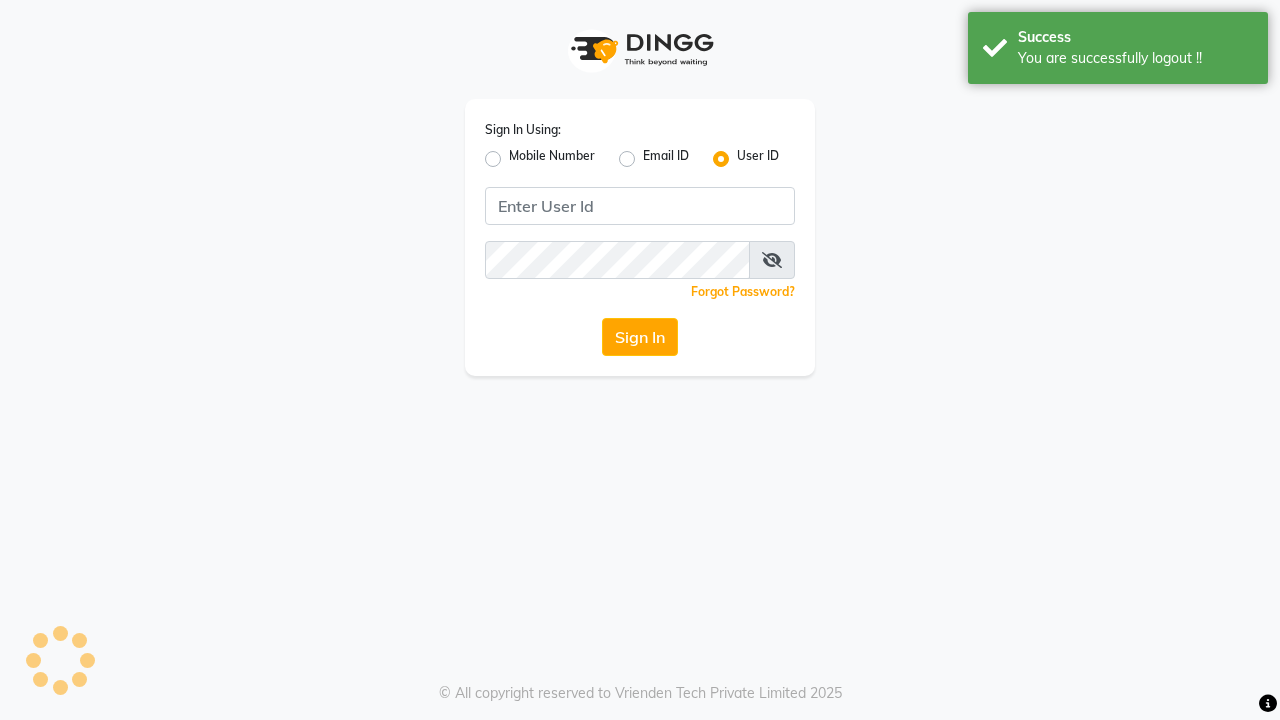 scroll, scrollTop: 0, scrollLeft: 0, axis: both 